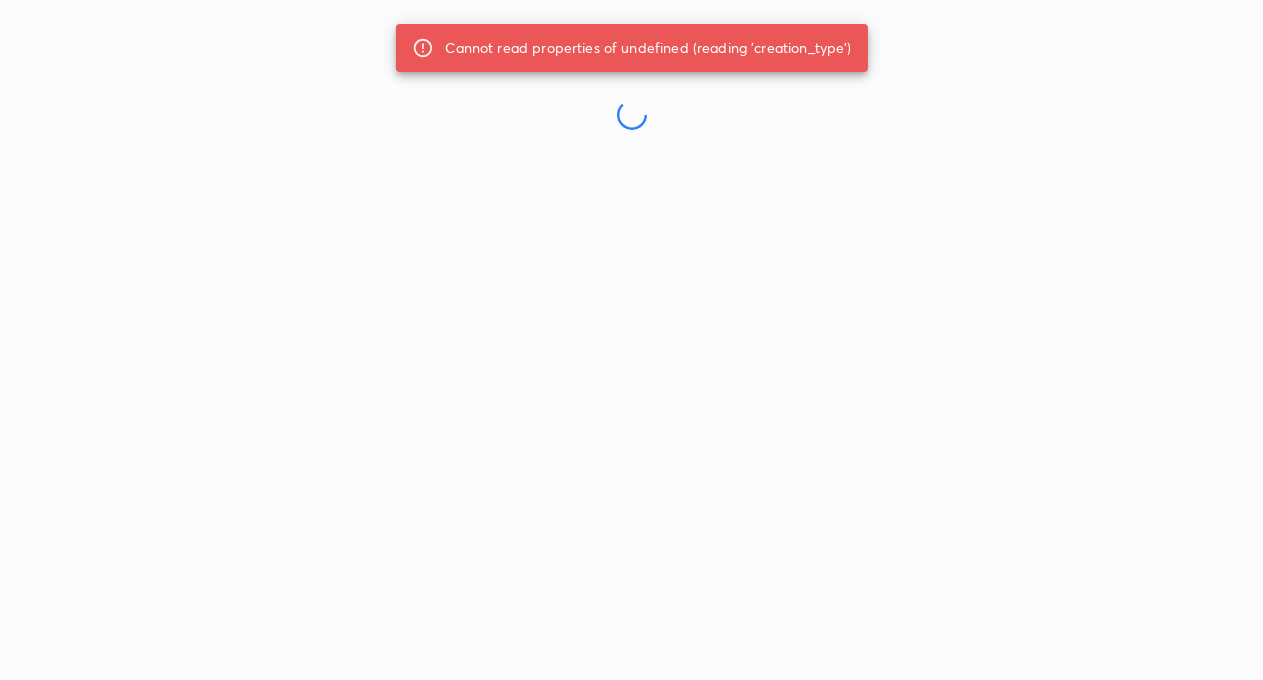 scroll, scrollTop: 0, scrollLeft: 0, axis: both 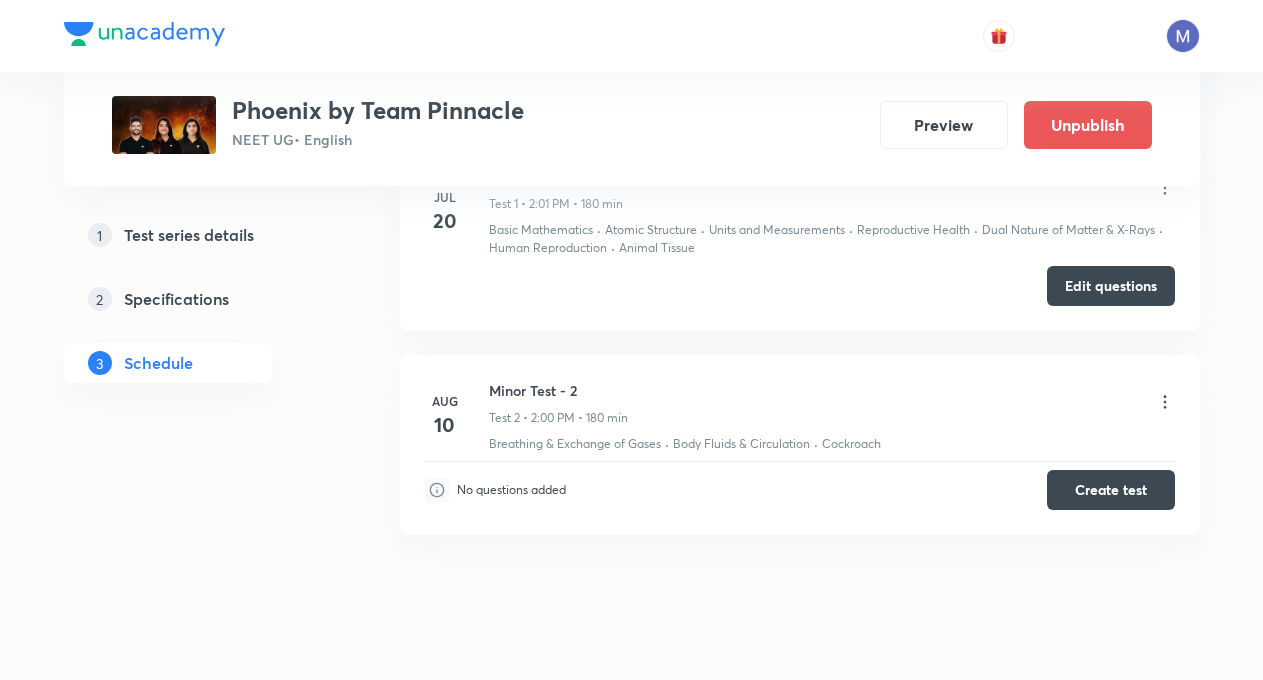 click 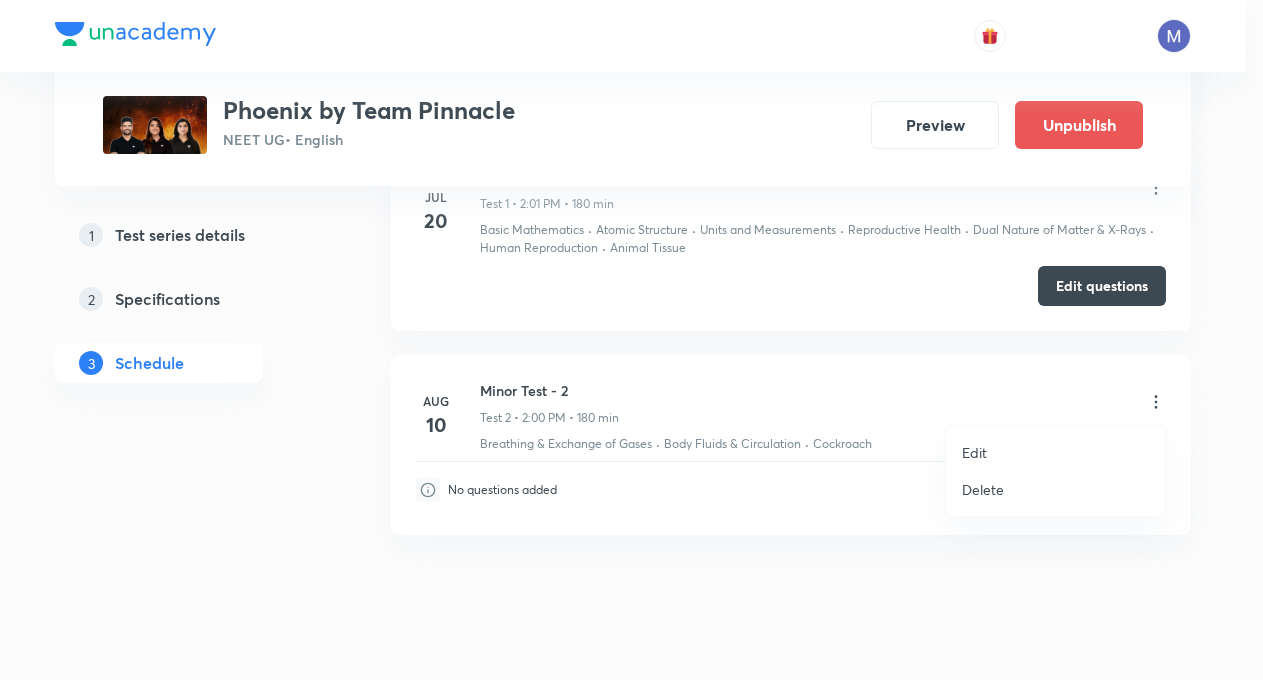 click on "Edit" at bounding box center [974, 452] 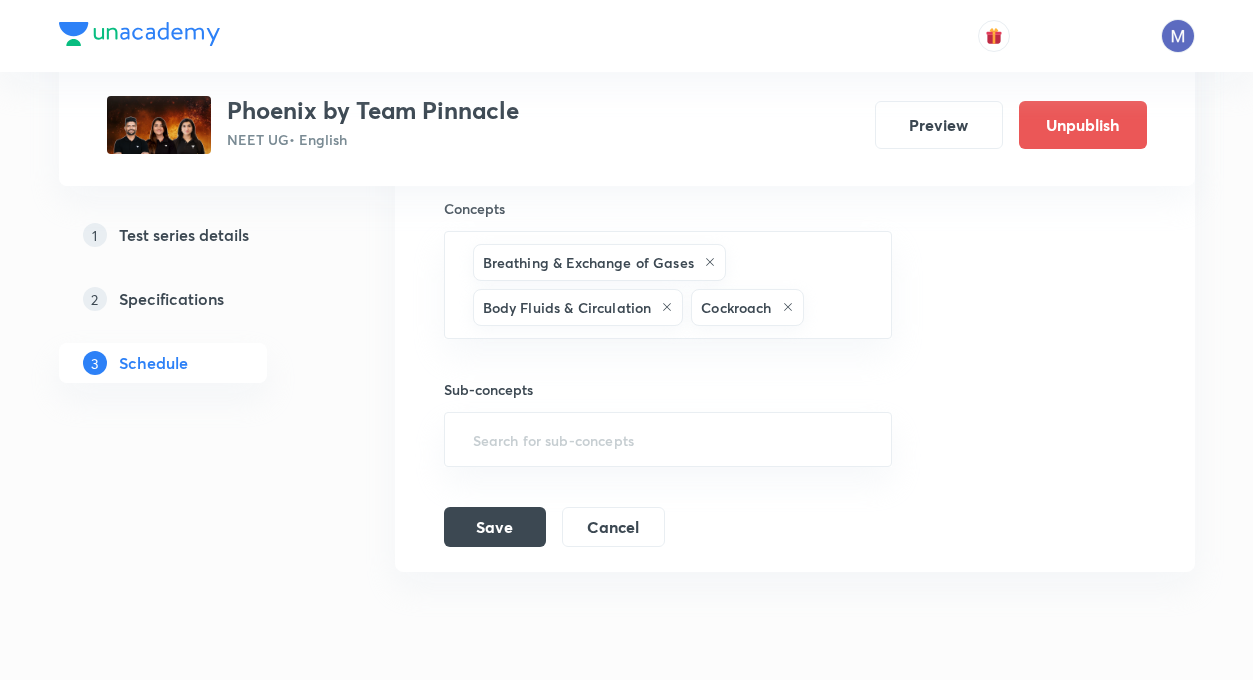 scroll, scrollTop: 918, scrollLeft: 0, axis: vertical 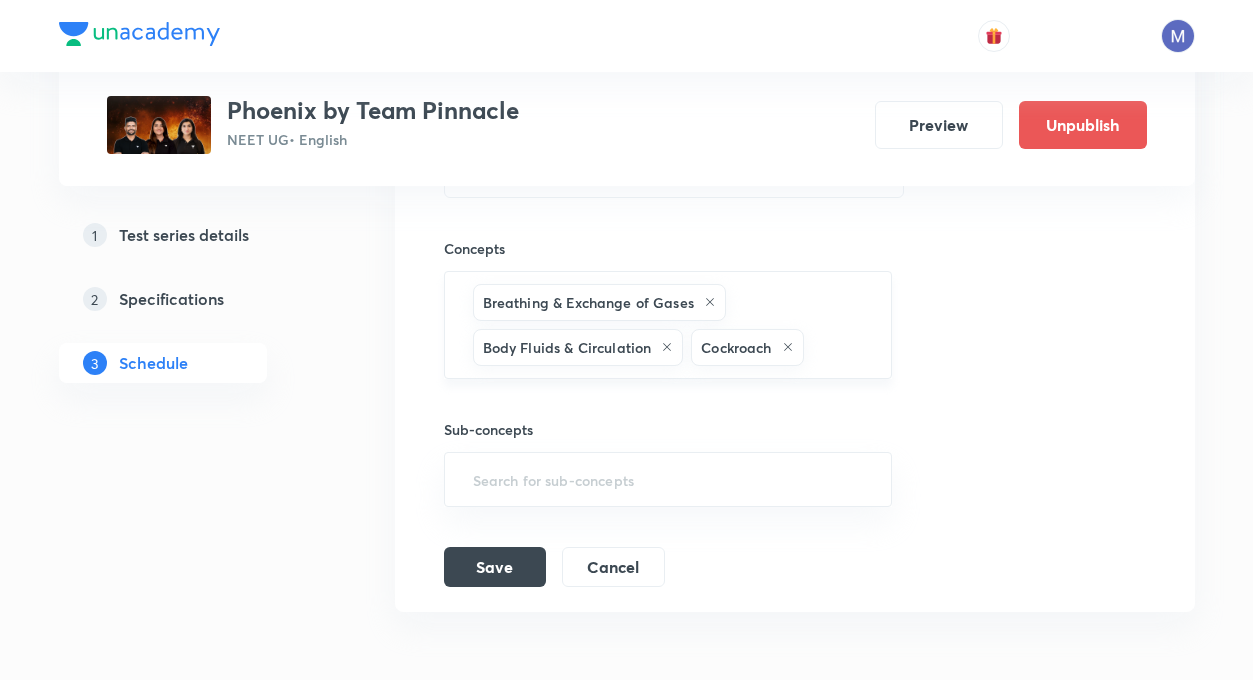 click at bounding box center (837, 347) 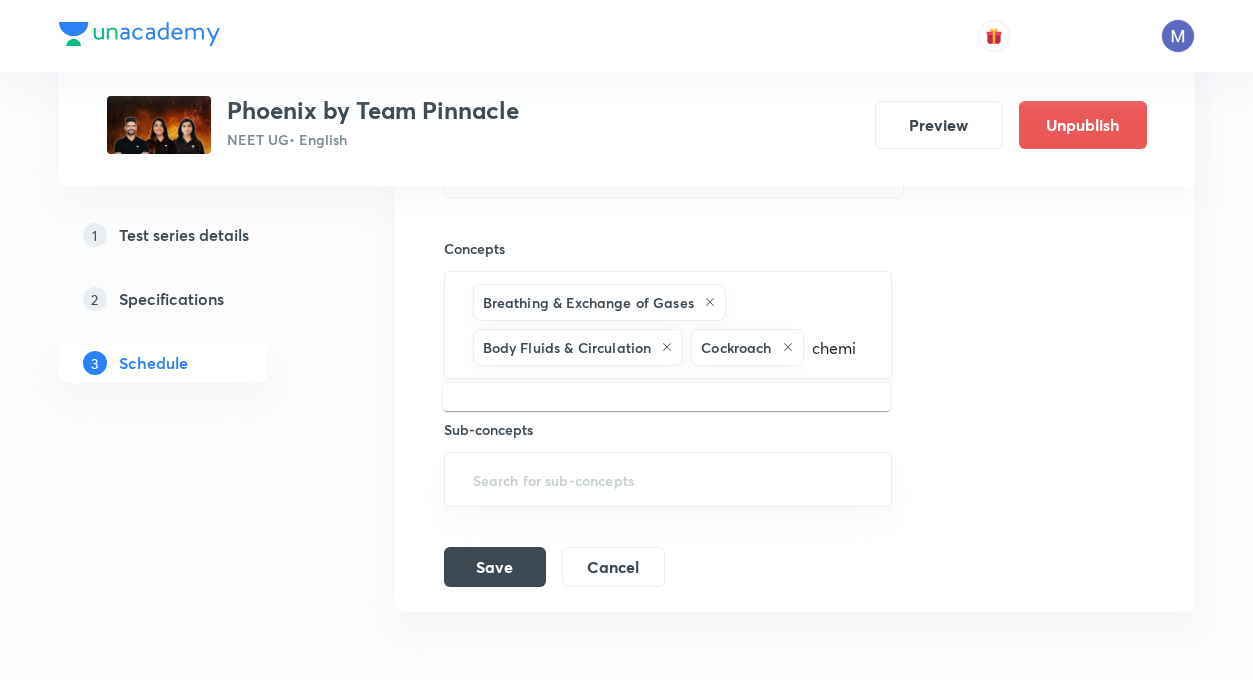 type on "chemic" 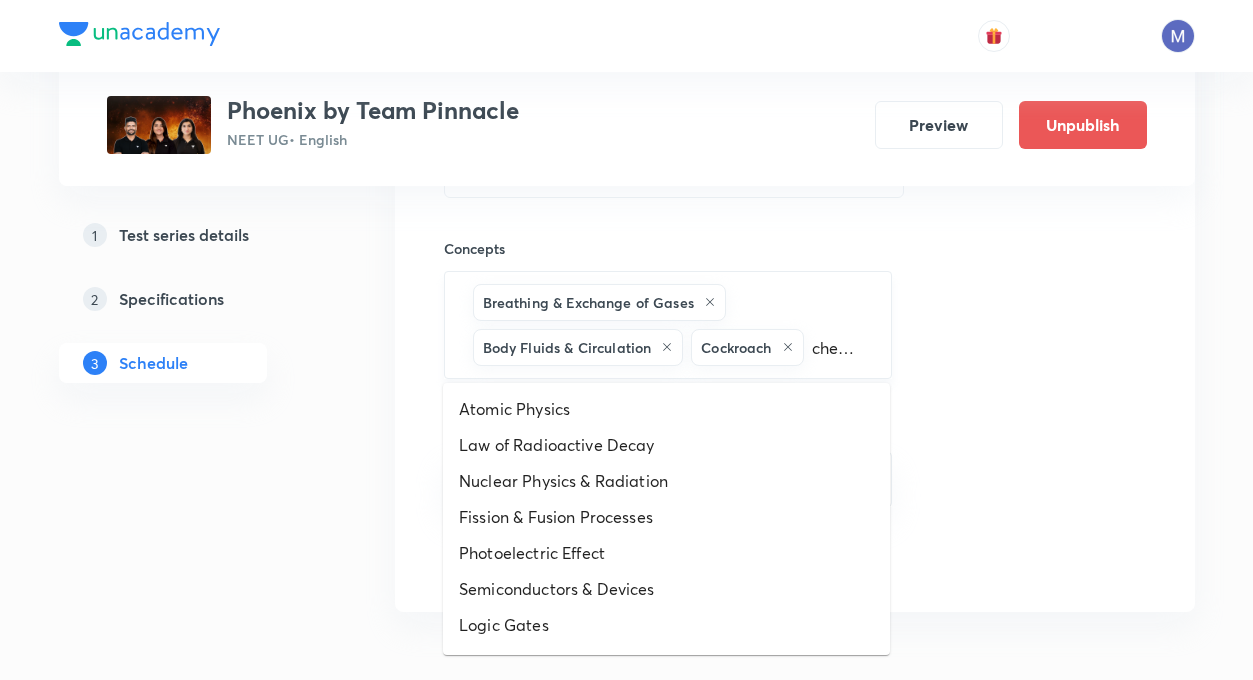 scroll, scrollTop: 0, scrollLeft: 5, axis: horizontal 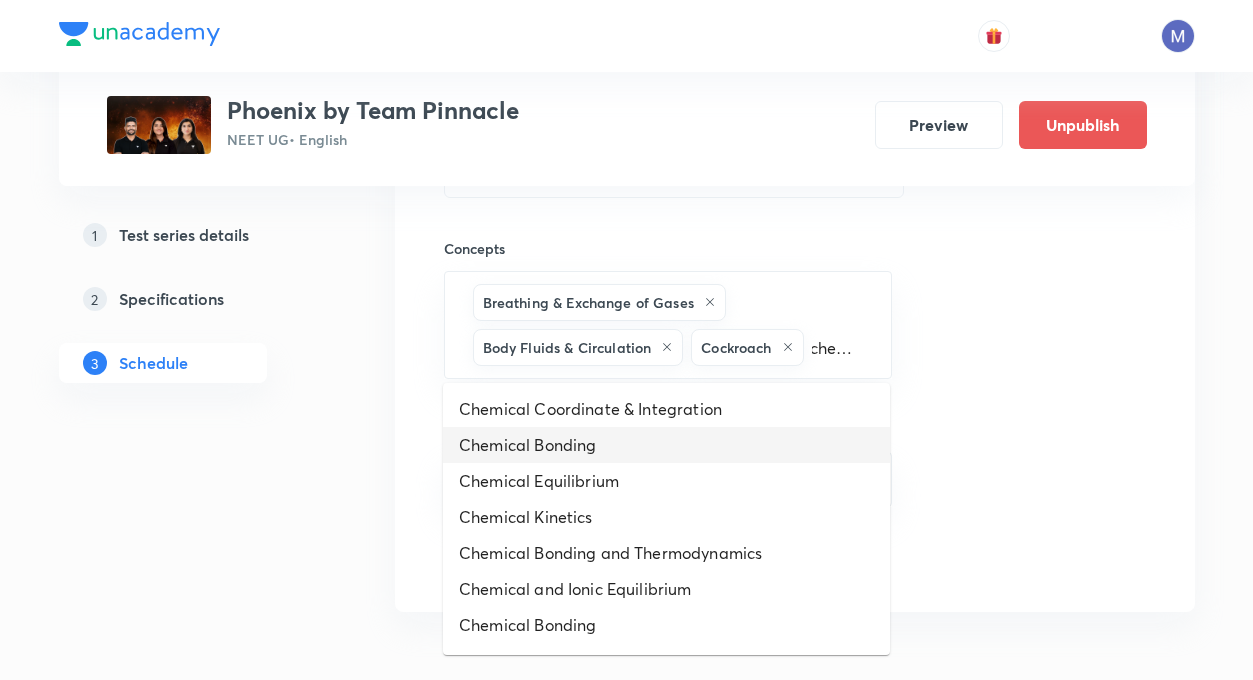 click on "Chemical Bonding" at bounding box center (666, 445) 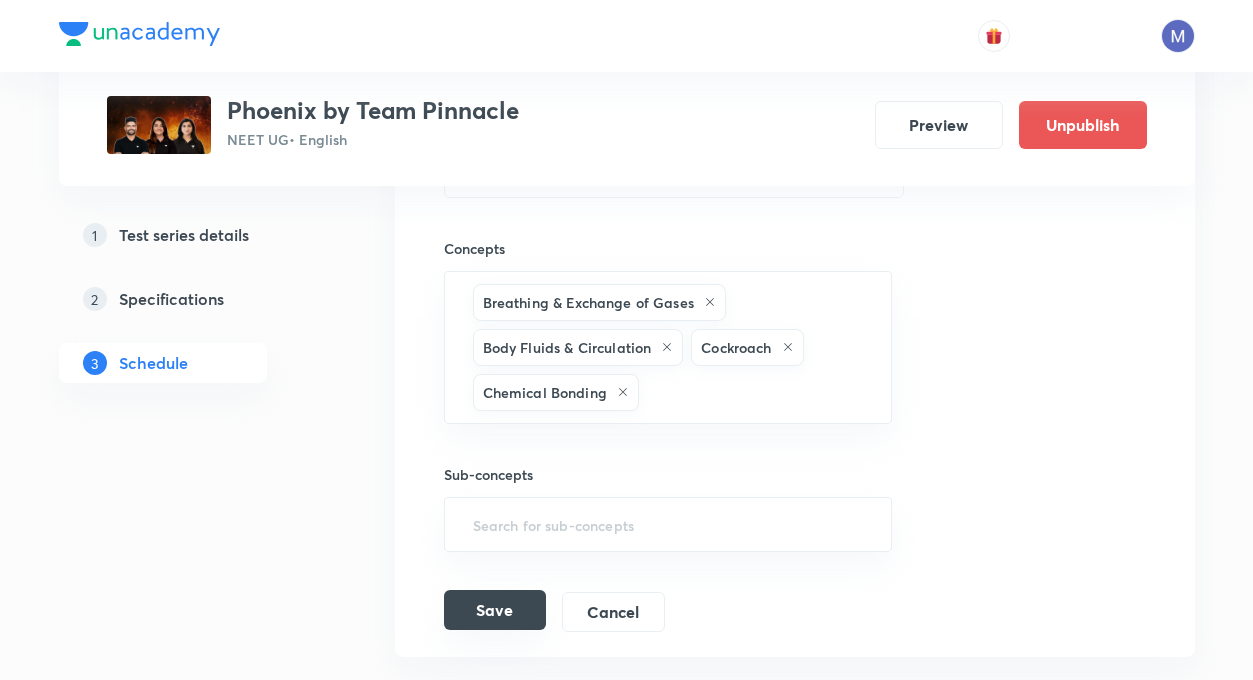 click on "Save" at bounding box center (495, 610) 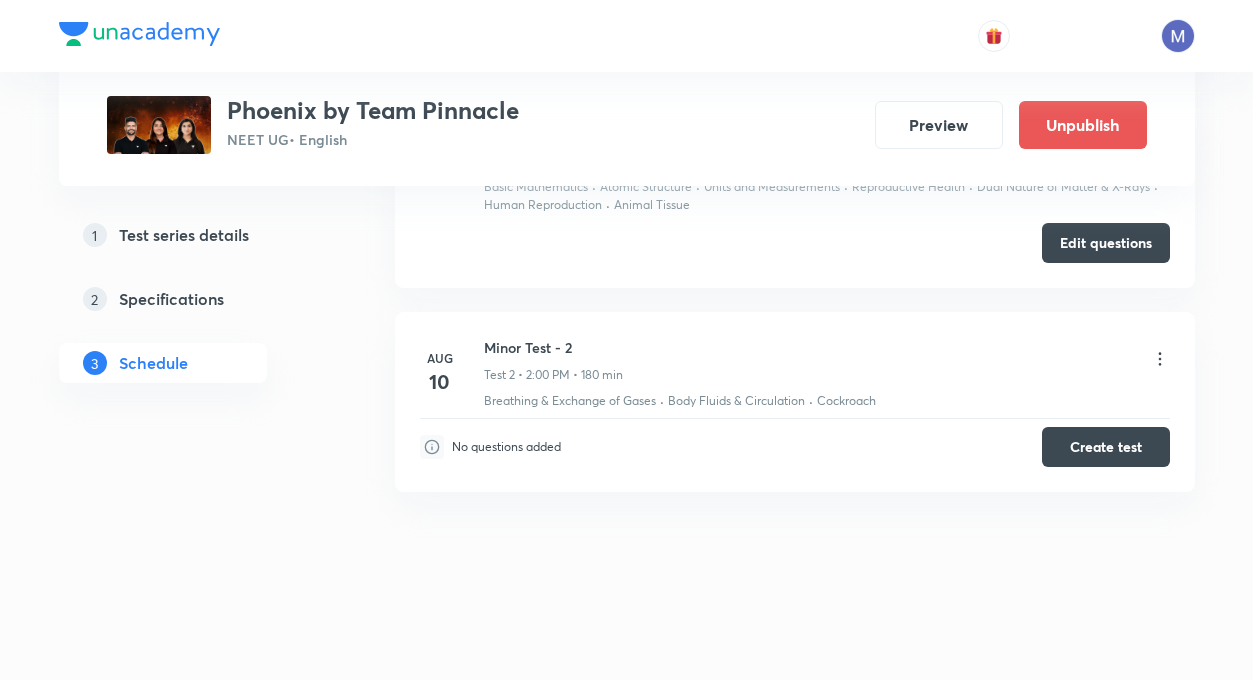 scroll, scrollTop: 422, scrollLeft: 0, axis: vertical 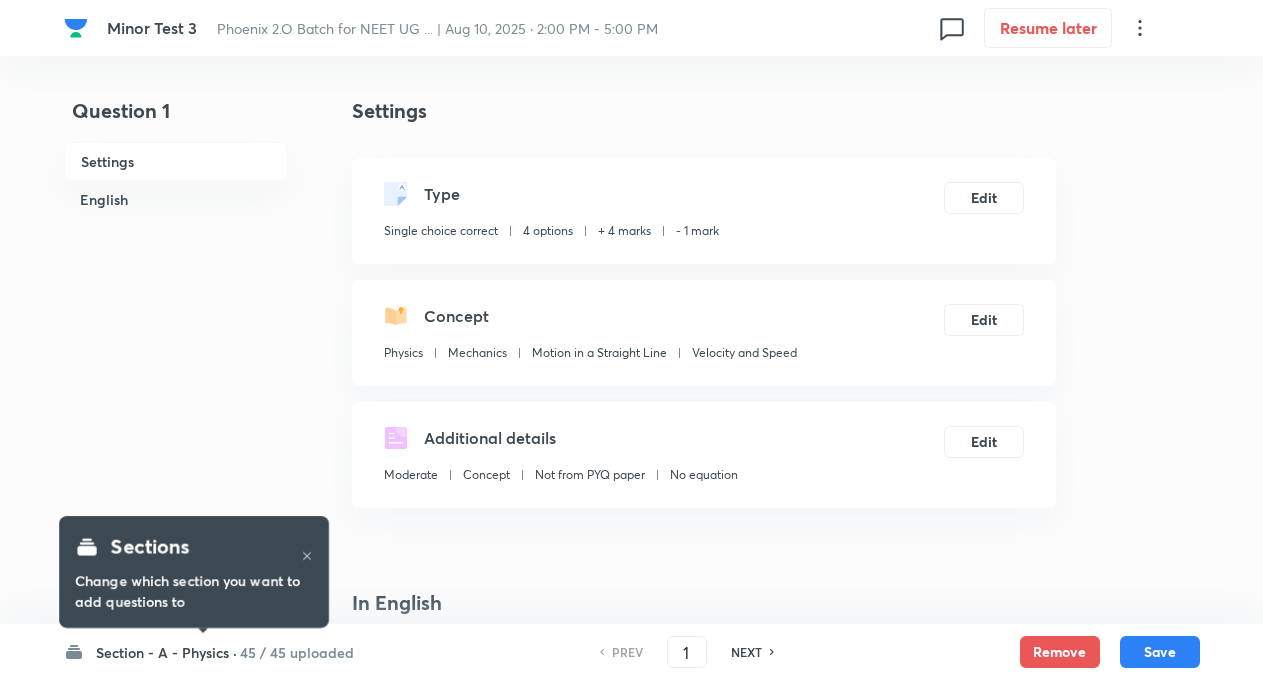 checkbox on "true" 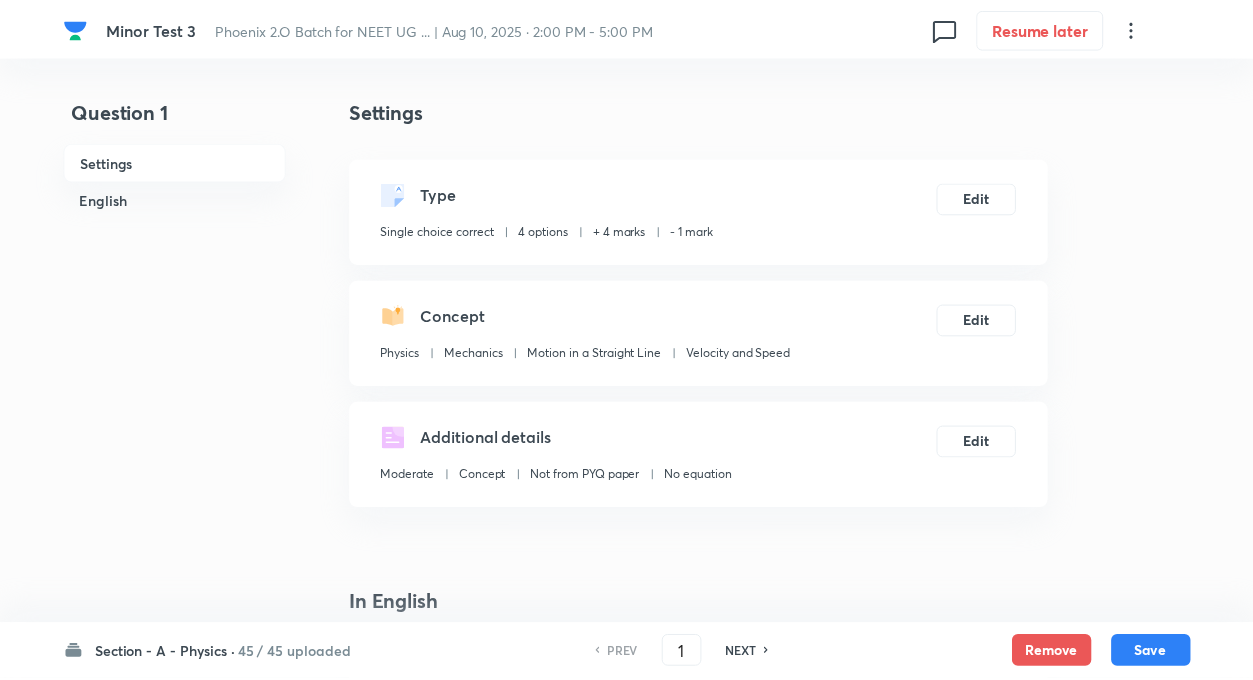 scroll, scrollTop: 0, scrollLeft: 0, axis: both 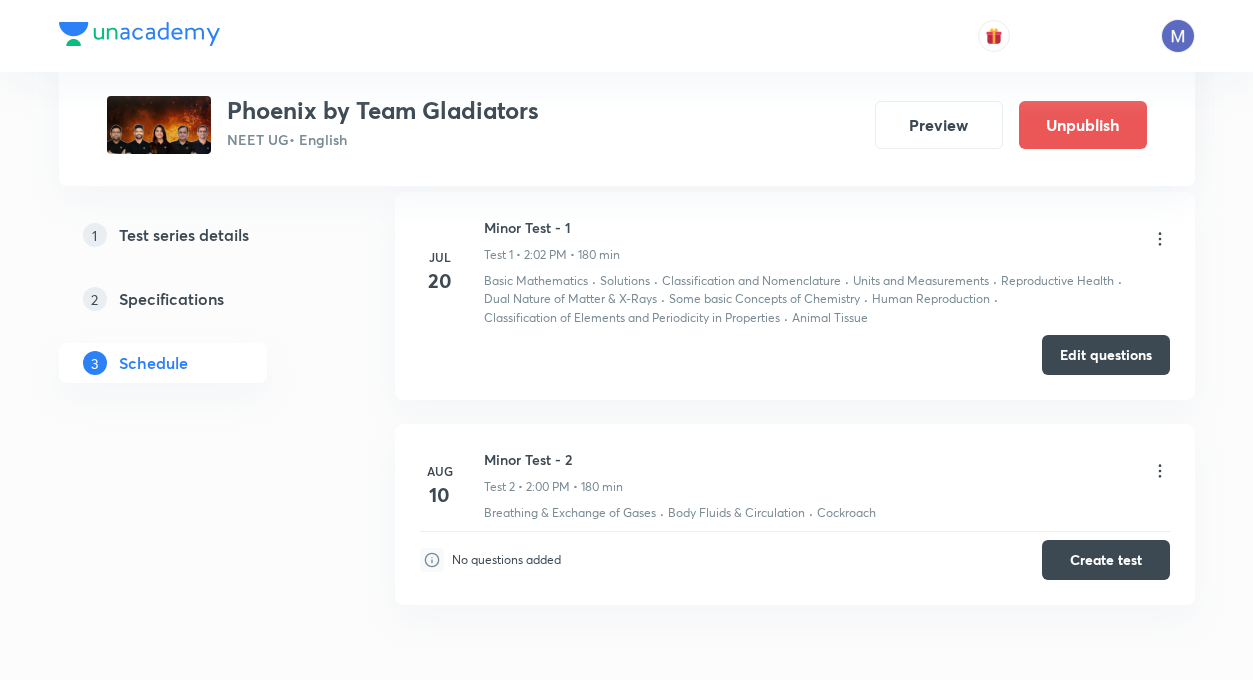 click 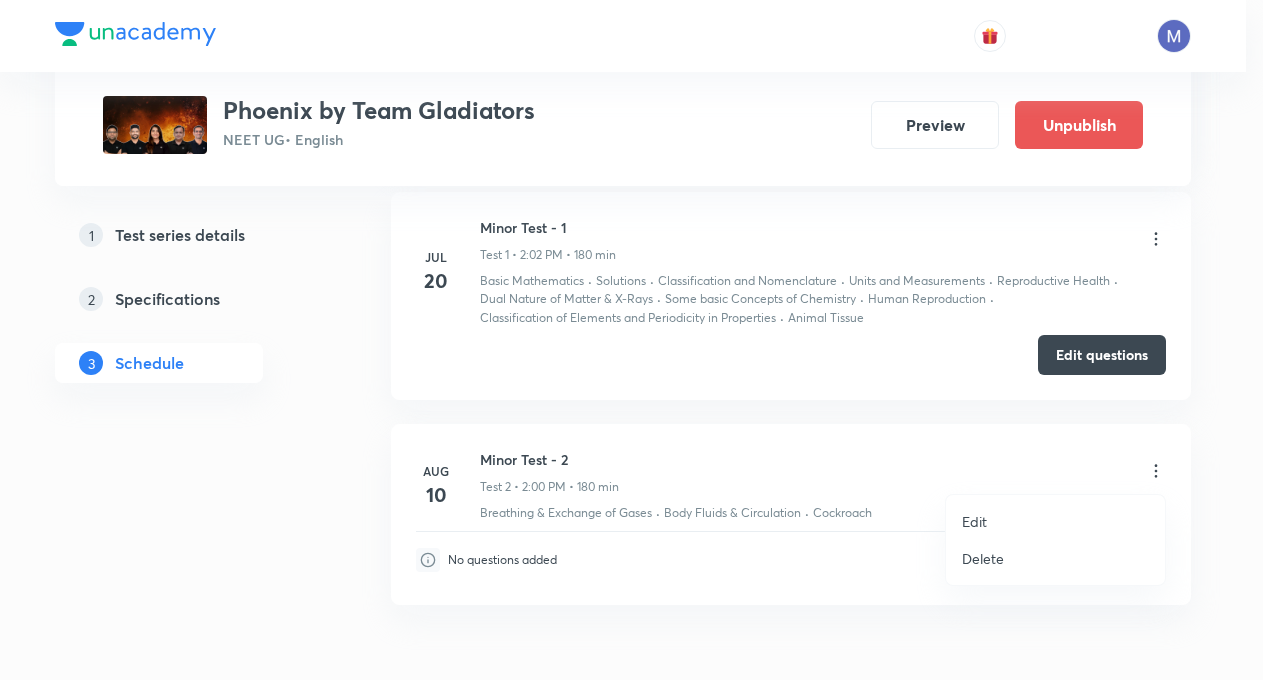 click on "Edit" at bounding box center (1055, 521) 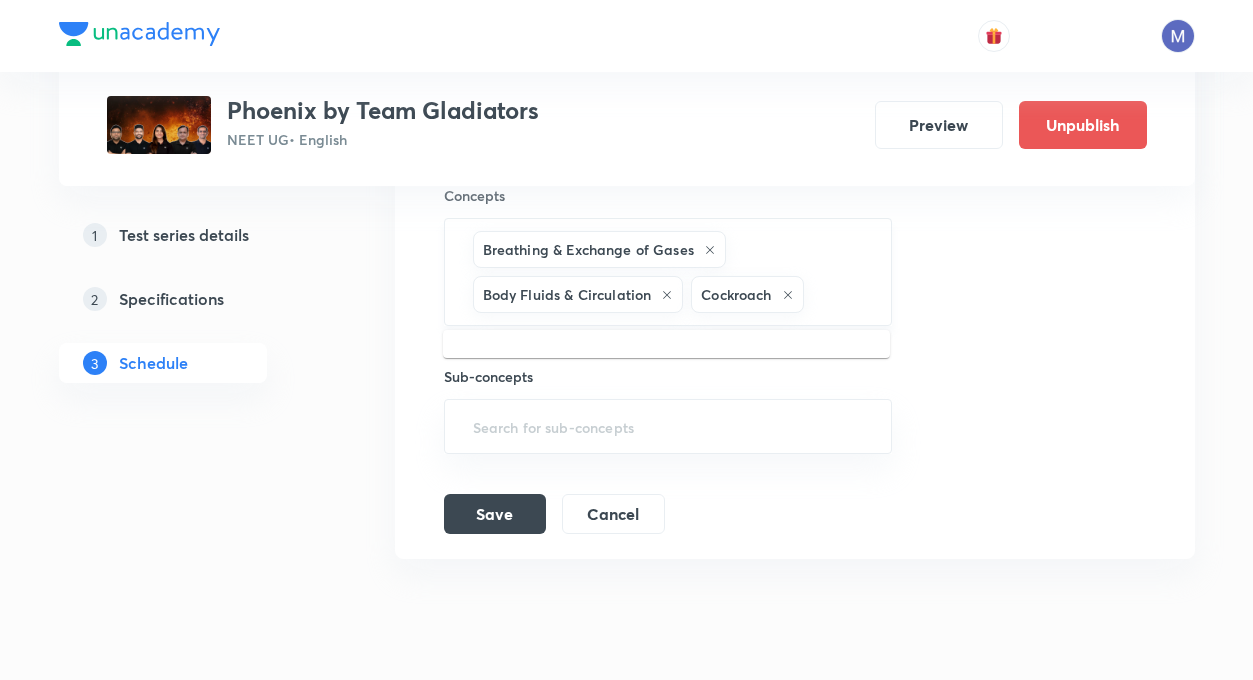 click at bounding box center (837, 294) 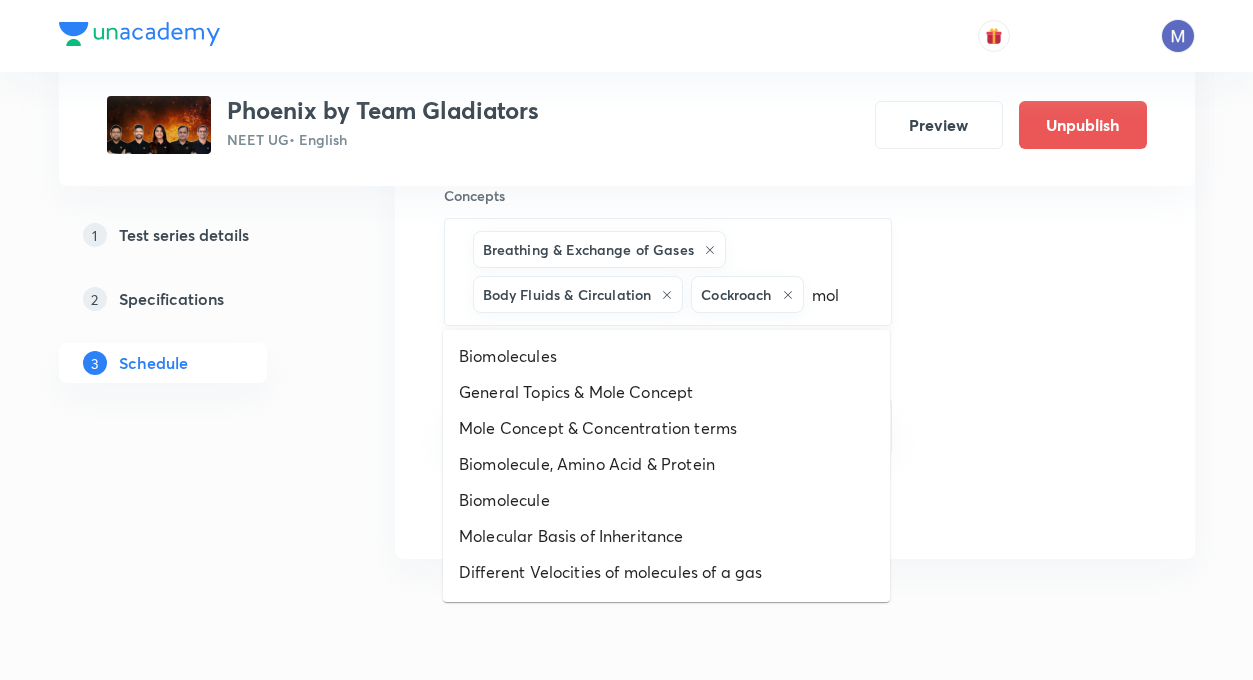type on "mole" 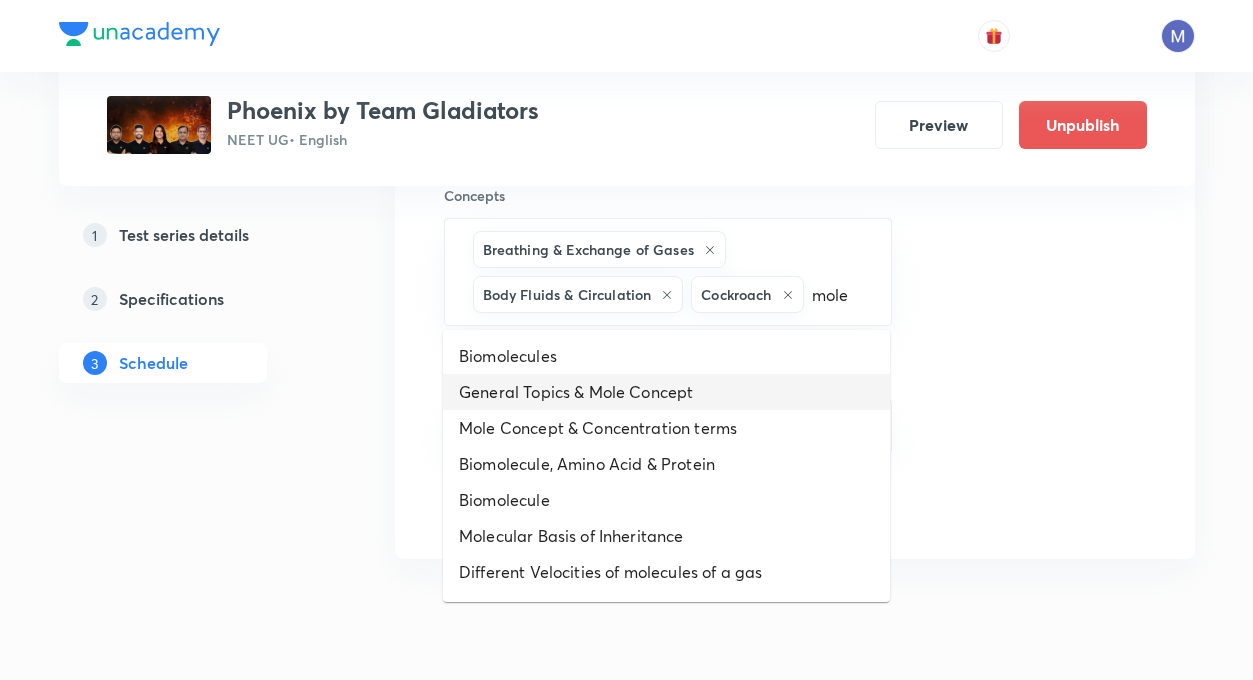 click on "General Topics & Mole Concept" at bounding box center [666, 392] 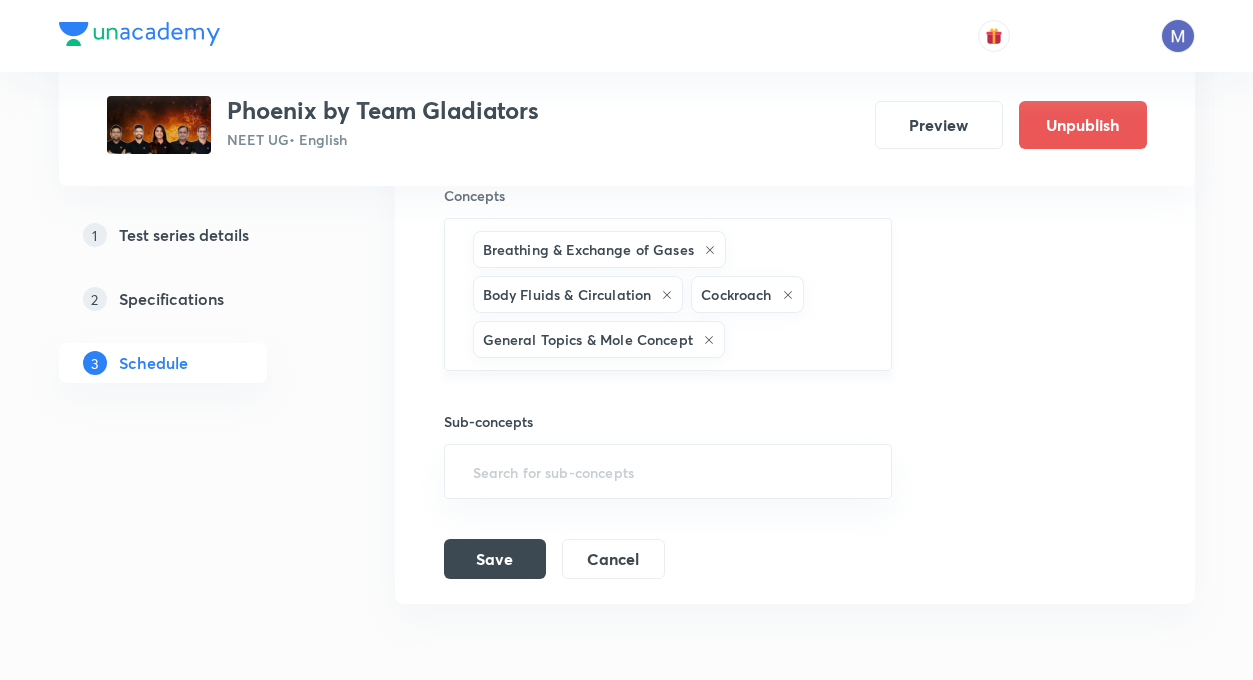 click at bounding box center (798, 339) 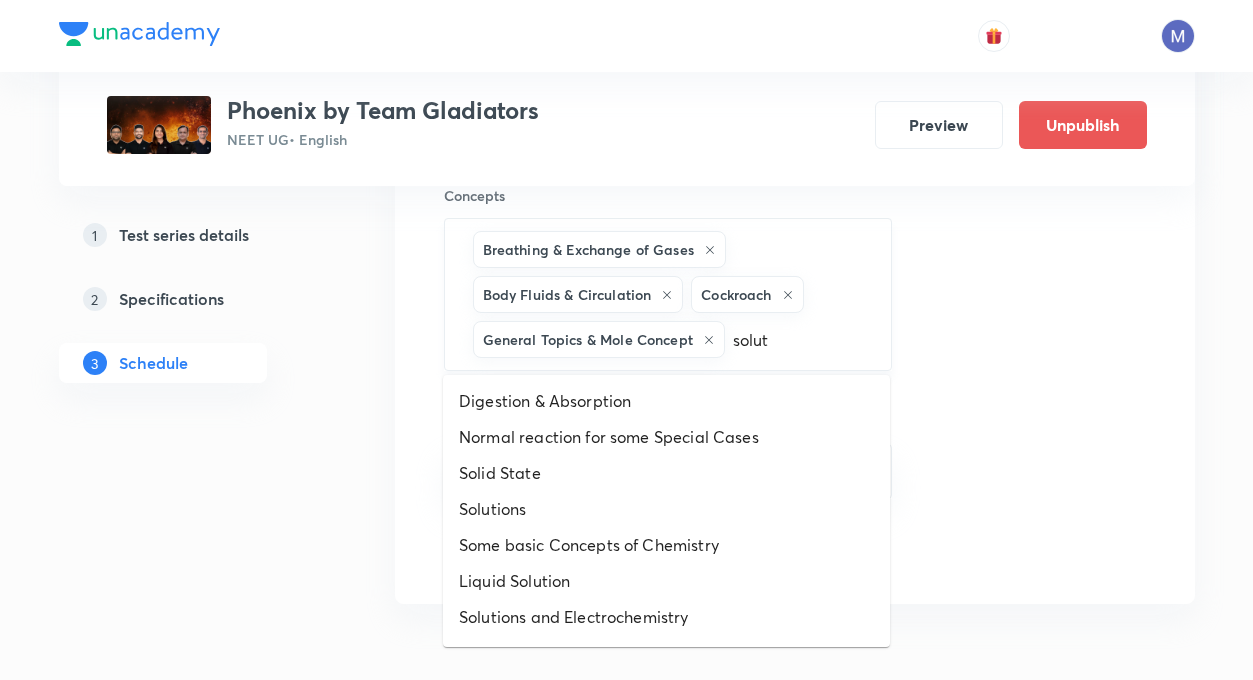 type on "soluti" 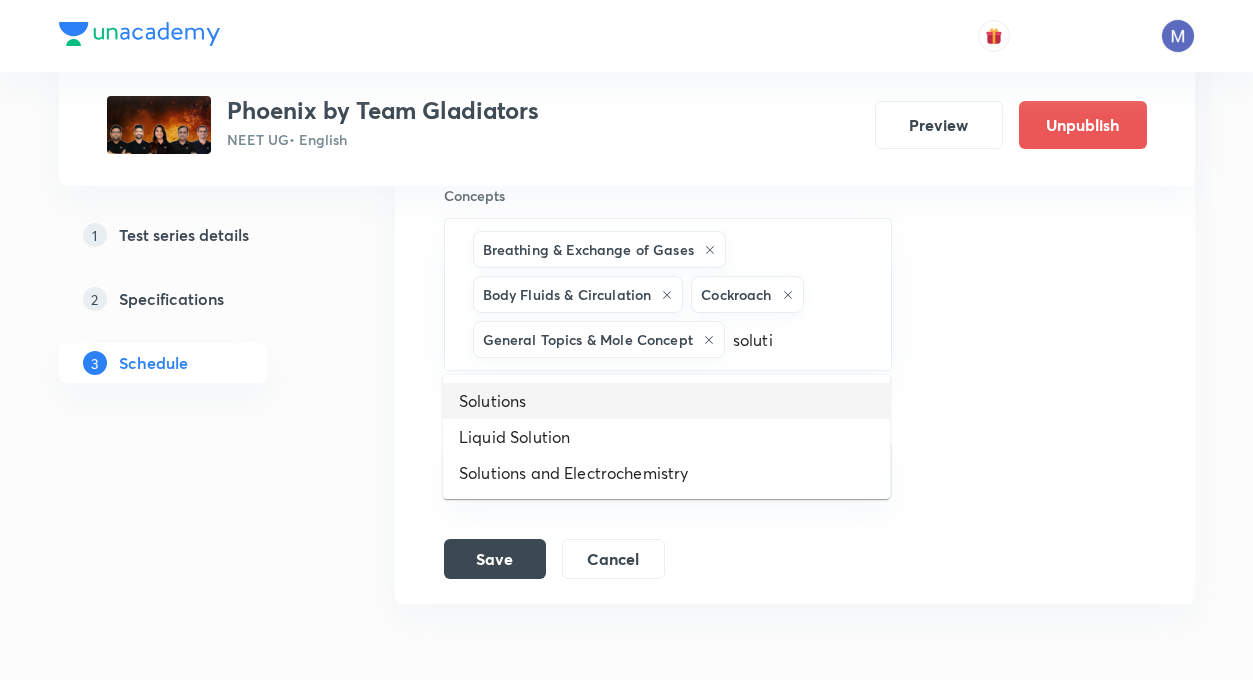click on "Solutions" at bounding box center [666, 401] 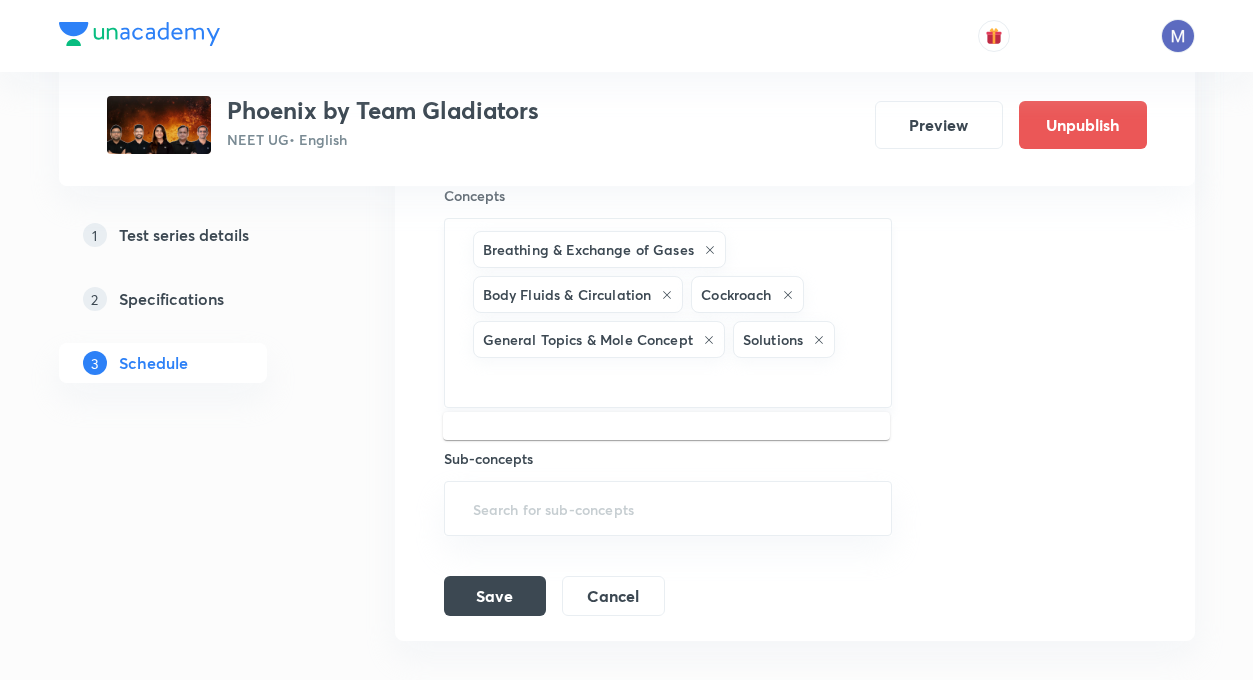 click at bounding box center (668, 380) 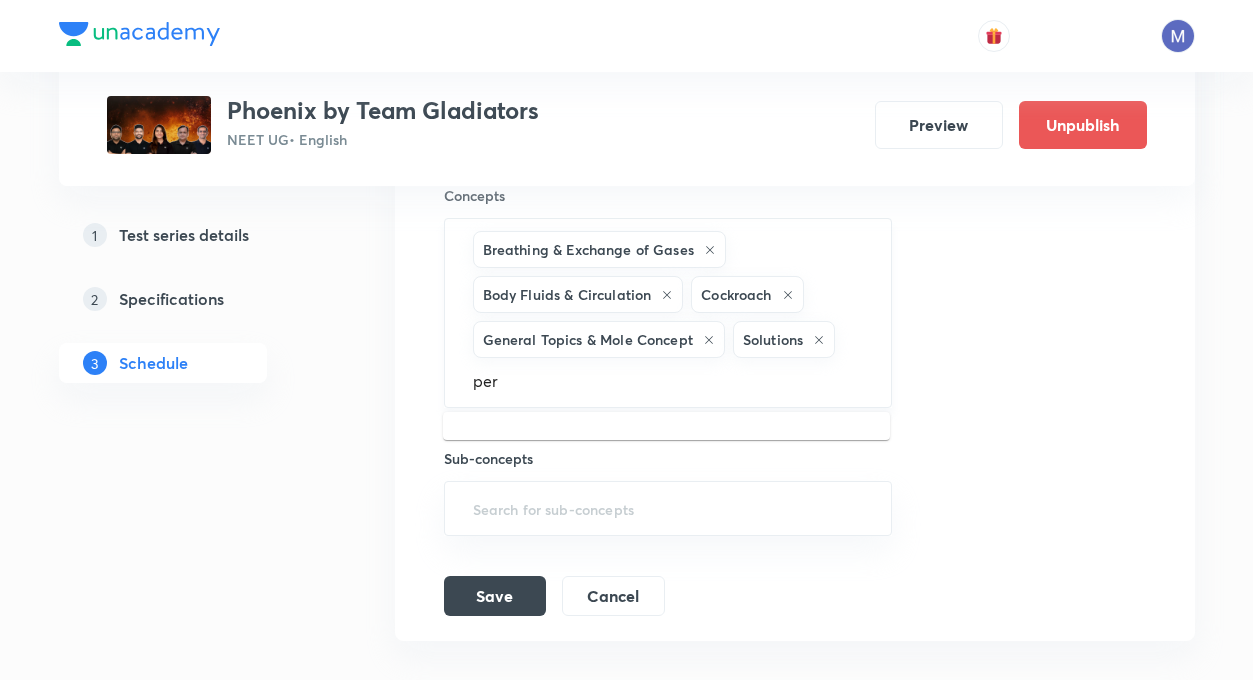 type on "pero" 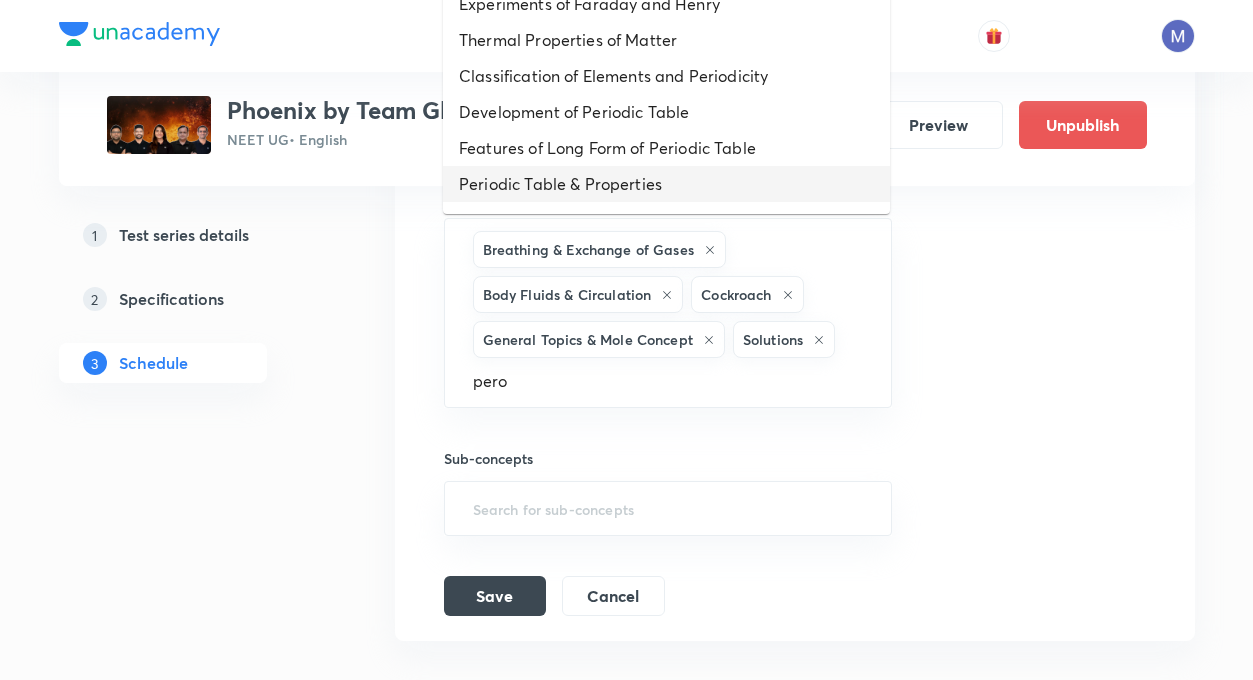 click on "Periodic Table & Properties" at bounding box center (666, 184) 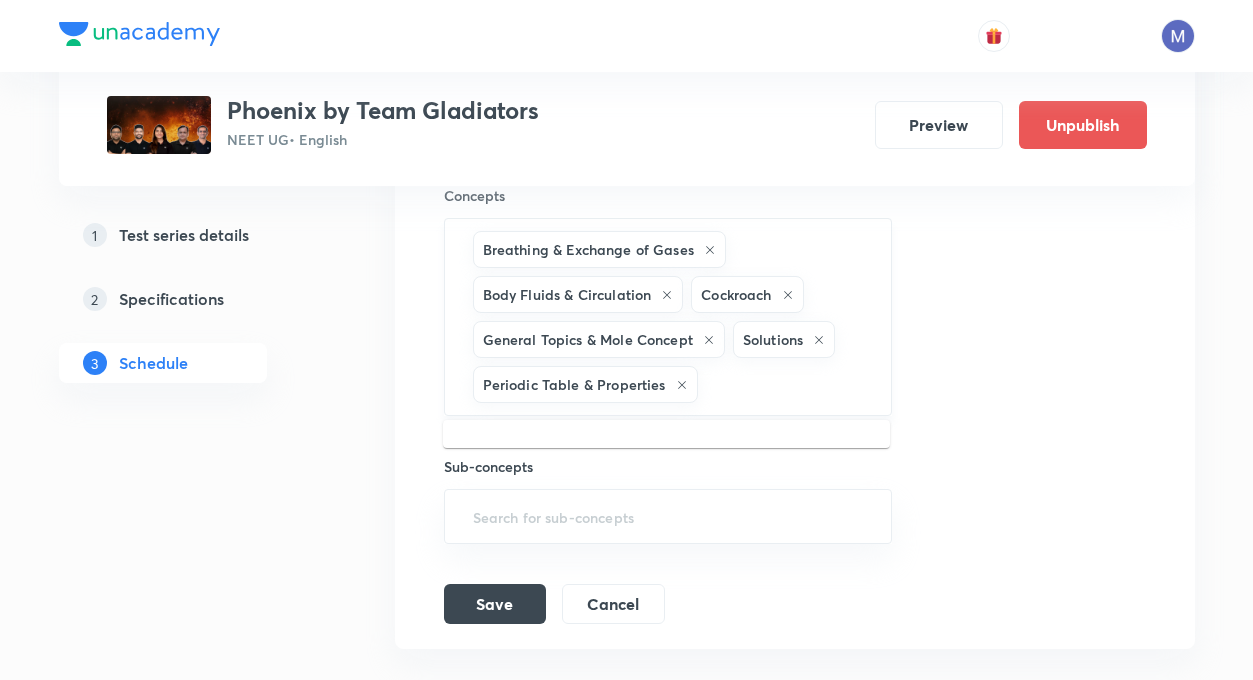 click at bounding box center [785, 384] 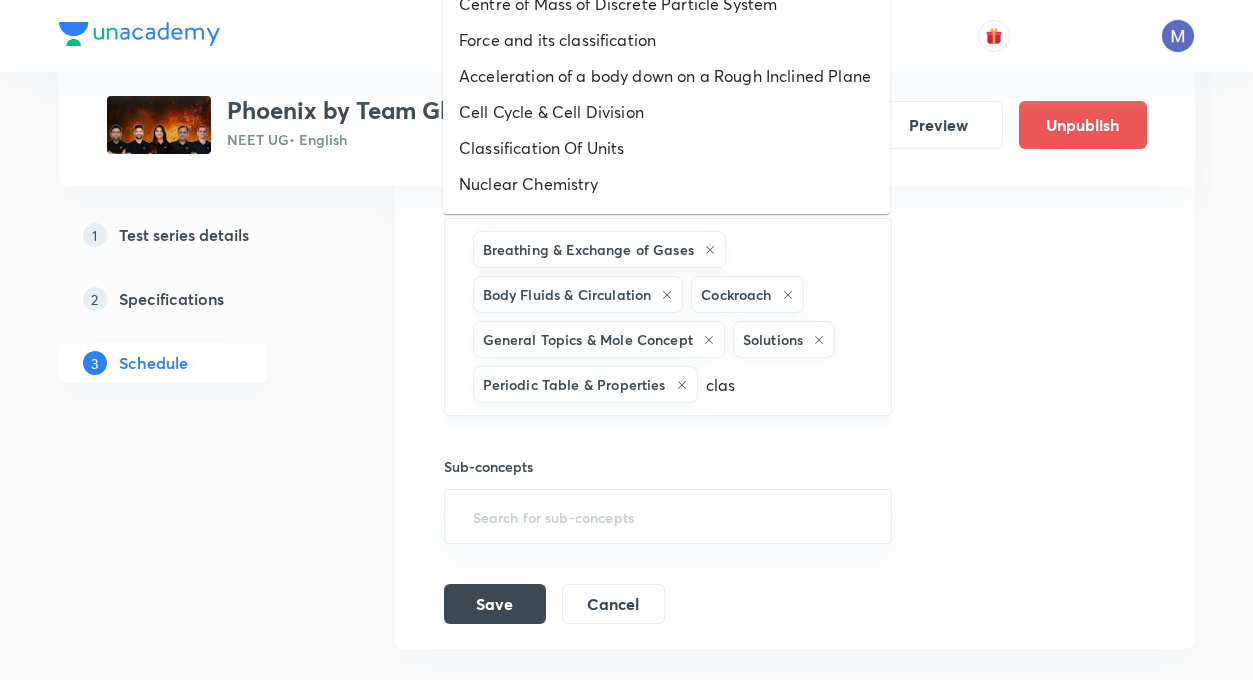 type on "class" 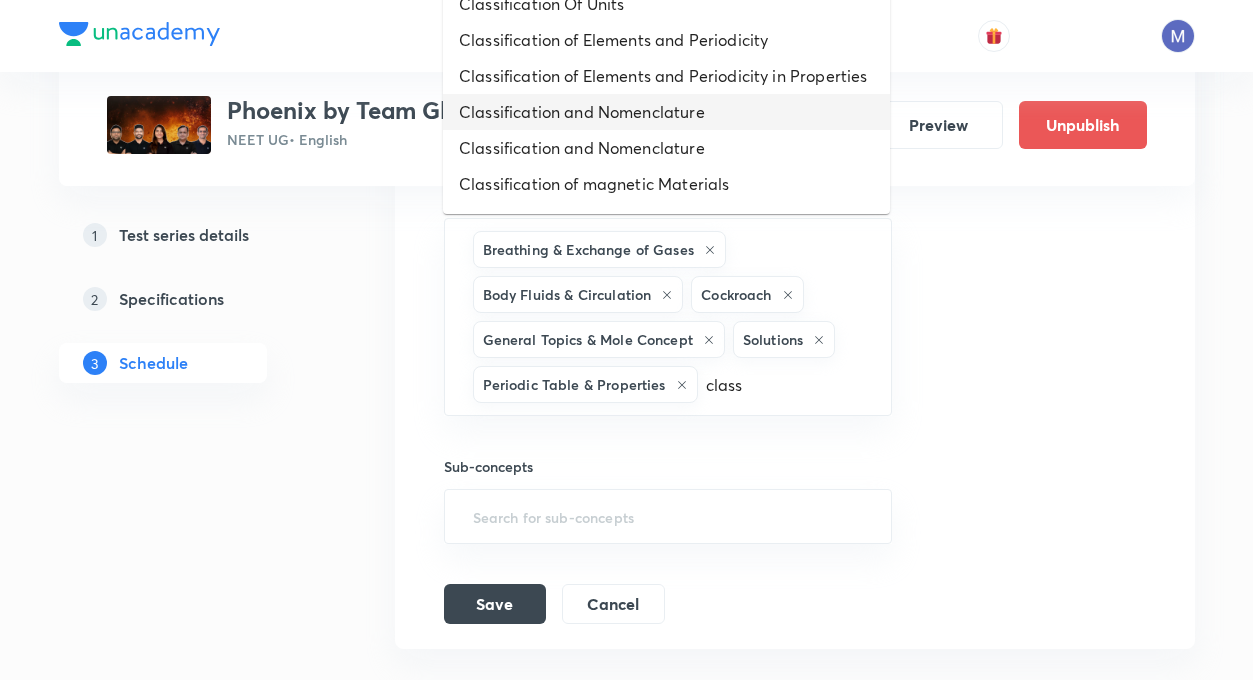 click on "Classification and Nomenclature" at bounding box center [666, 112] 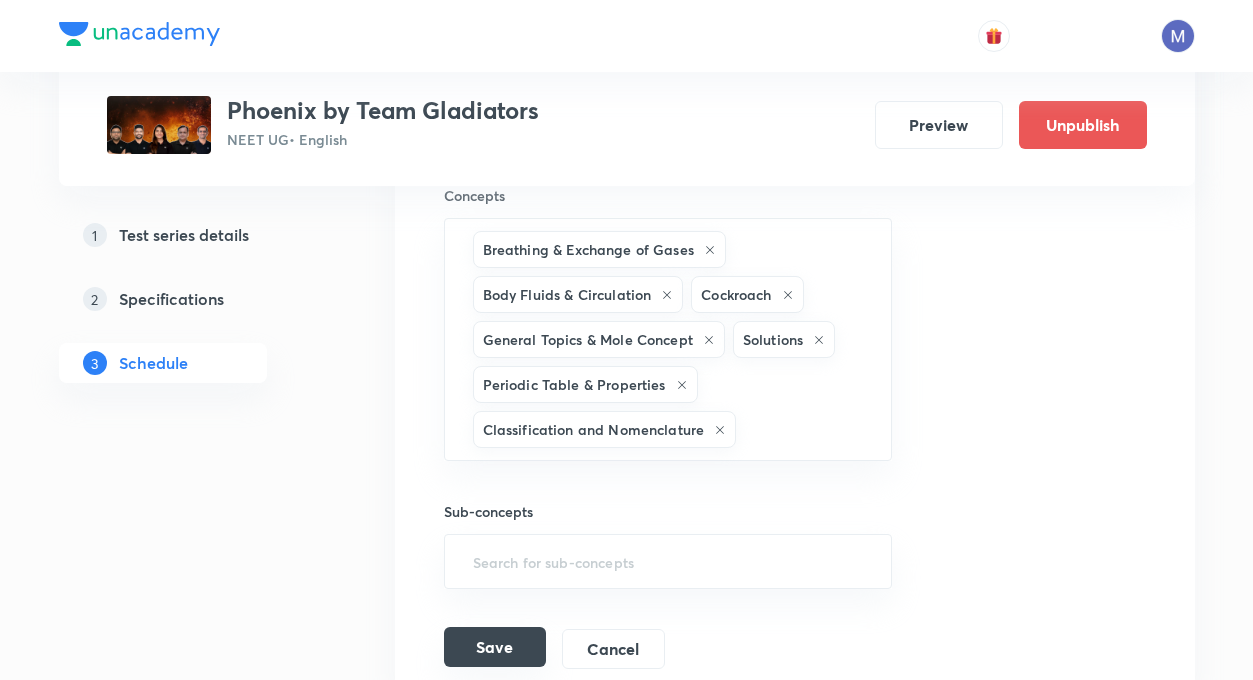 click on "Save" at bounding box center (495, 647) 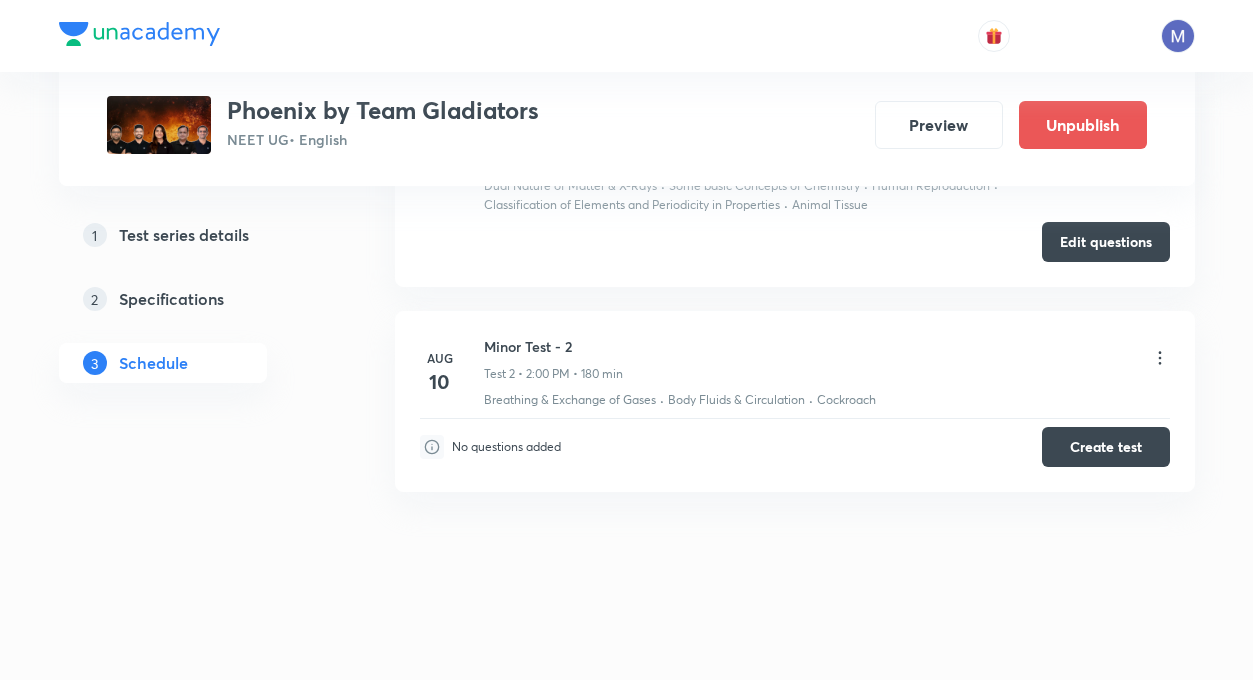 scroll, scrollTop: 459, scrollLeft: 0, axis: vertical 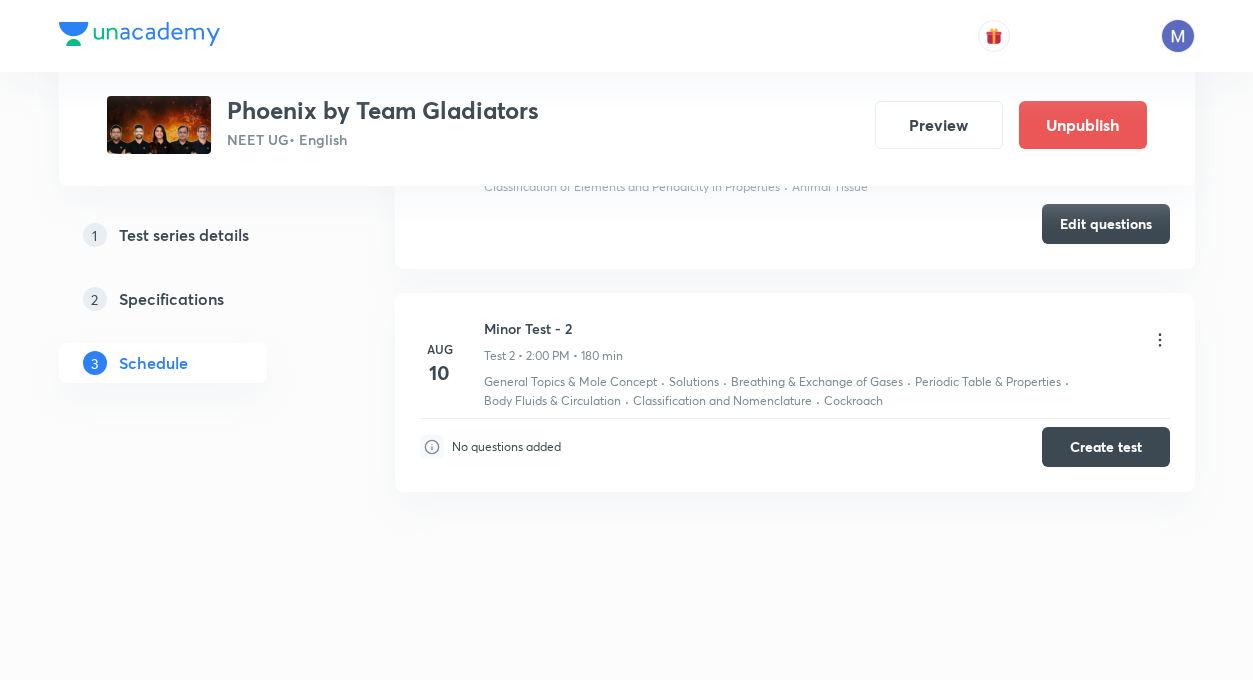 click on "Test Series Phoenix by Team Gladiators NEET UG  • English Preview Unpublish 1 Test series details 2 Specifications 3 Schedule Schedule •  2  tests Add a new session Jul 20 Minor Test - 1 Test 1 • 2:02 PM • 180 min Basic Mathematics · Solutions · Classification and Nomenclature · Units and Measurements · Reproductive Health · Dual Nature of Matter & X-Rays · Some basic Concepts of Chemistry · Human Reproduction · Classification of Elements and Periodicity in Properties · Animal Tissue Edit questions Aug 10 Minor Test - 2 Test 2 • 2:00 PM • 180 min General Topics & Mole Concept · Solutions · Breathing & Exchange of Gases · Periodic Table & Properties · Body Fluids & Circulation · Classification and Nomenclature · Cockroach No questions added  Create test" at bounding box center (627, 148) 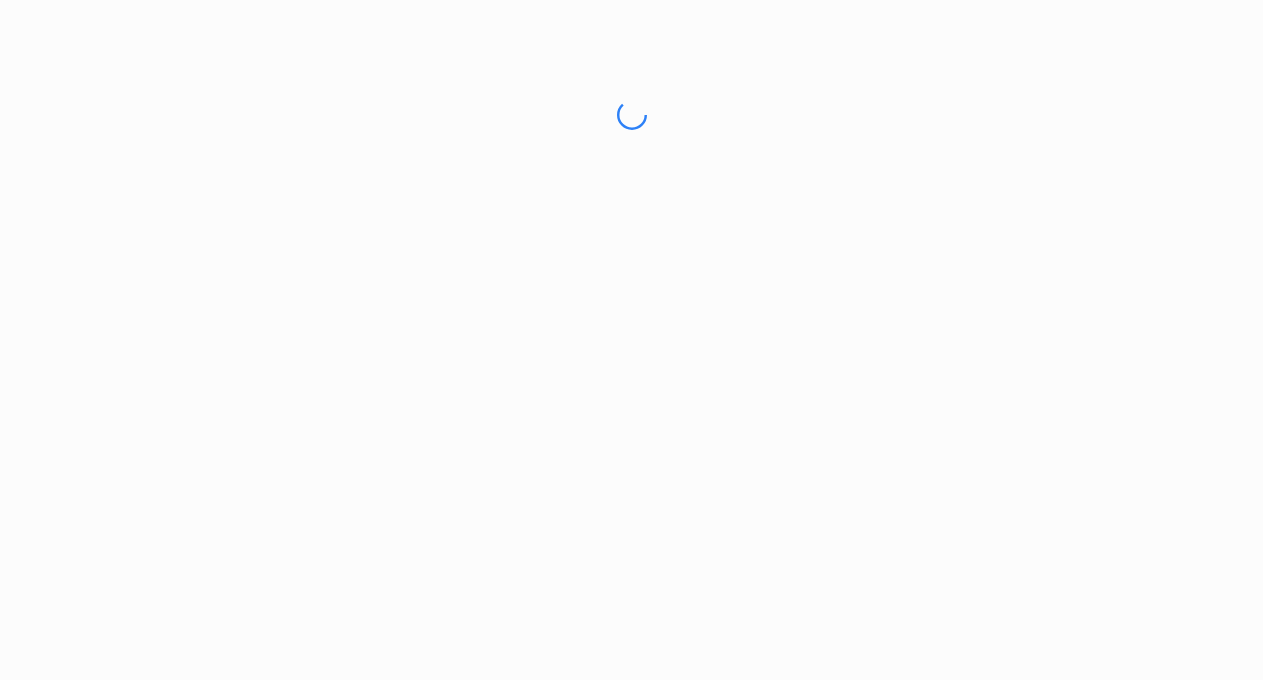scroll, scrollTop: 0, scrollLeft: 0, axis: both 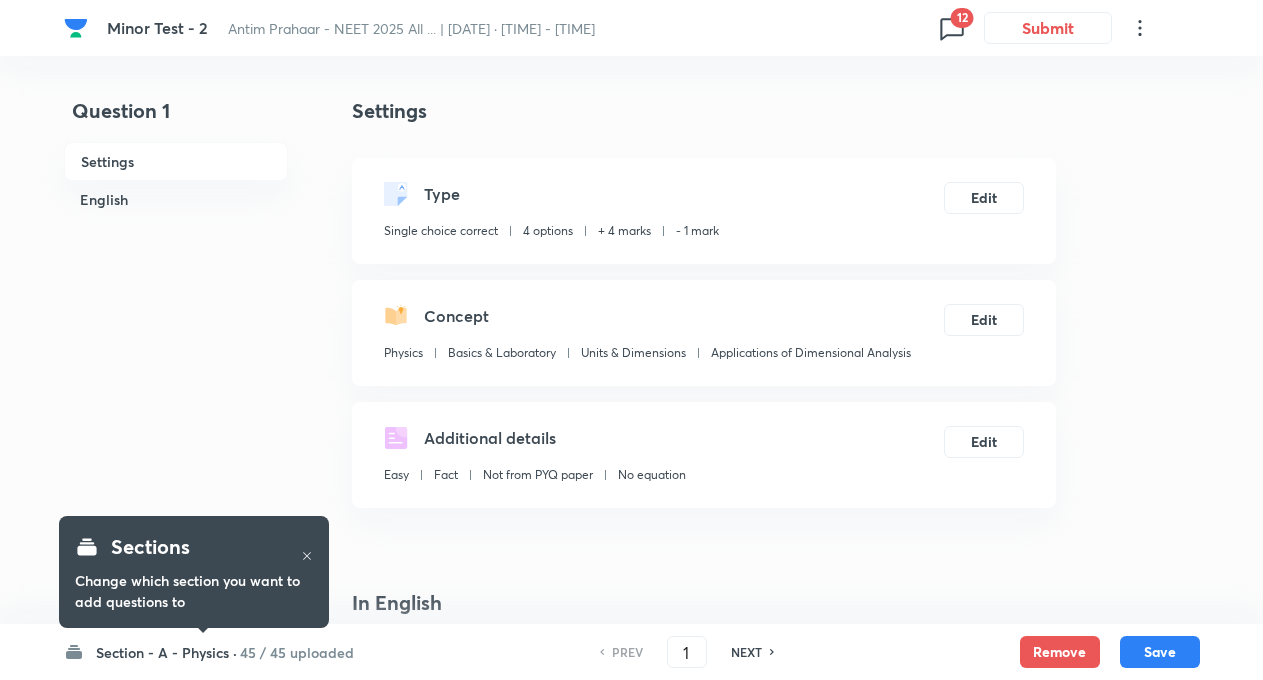 checkbox on "true" 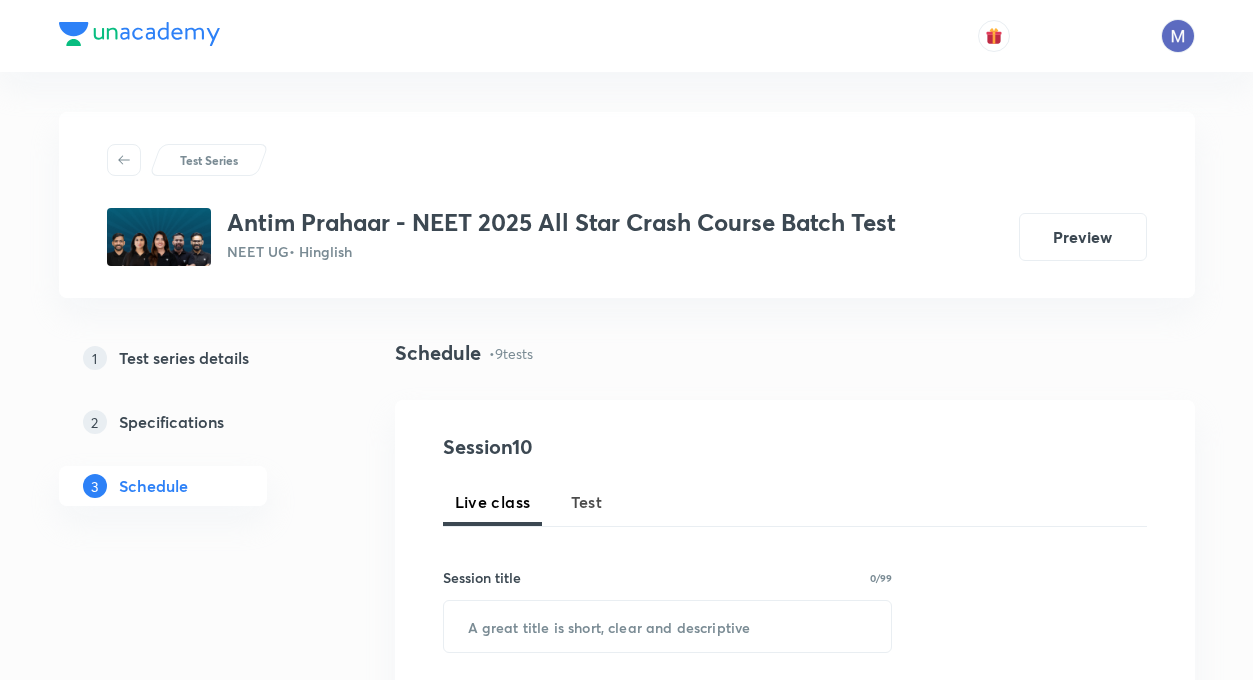 scroll, scrollTop: 0, scrollLeft: 0, axis: both 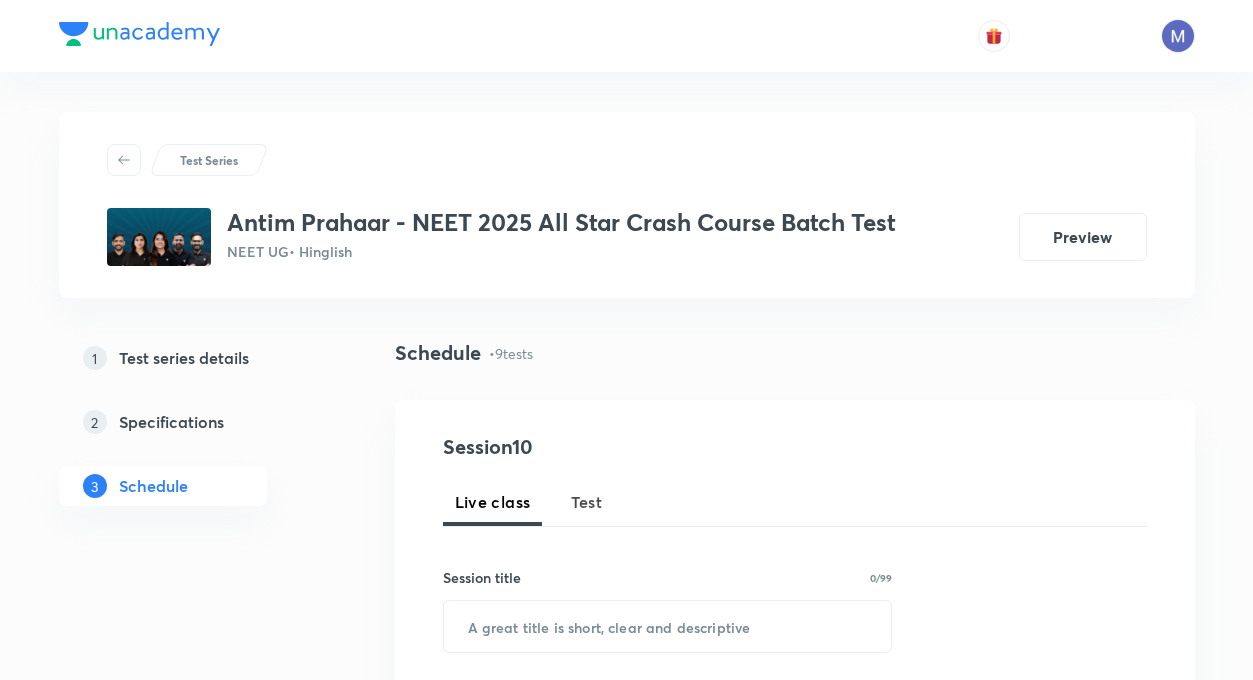 click on "Test Series Antim Prahaar - NEET 2025 All Star Crash Course Batch Test NEET UG • Hinglish Preview 1 Test series details 2 Specifications 3 Schedule Schedule • 9 tests Session 10 Live class Test Session title 0/99 ​ Schedule for [DATE], [TIME] ​ Duration (in minutes) ​ Sub-concepts ​ Add Cancel Feb 9 Minor Test - 1 Test 1 • [TIME] • [DURATION] min Reproduction · Classification of Elements and Periodicity · Atomic Structure · Cell Cycle & Cell Division · Animal Kingdom · Differentiation · Cell - The Unit of Life · Integral Calculus · Scalar And Vectors Edit questions Feb 16 Minor Test - 2 Test 2 • [TIME] • [DURATION] min Chemical Bonding · Classification and Nomenclature · Inheritance & Variance · Units and Measurements · Solids · Classification of Elements and Periodicity in Properties Edit questions Mar 2 Major Test - 1 Test 3 • [TIME] • [DURATION] min Atomic Structure · Modern physics · Molecular Basis of Inheritance · Chemical Bonding · Biomolecules · · · Edit questions 6" at bounding box center [627, 1700] 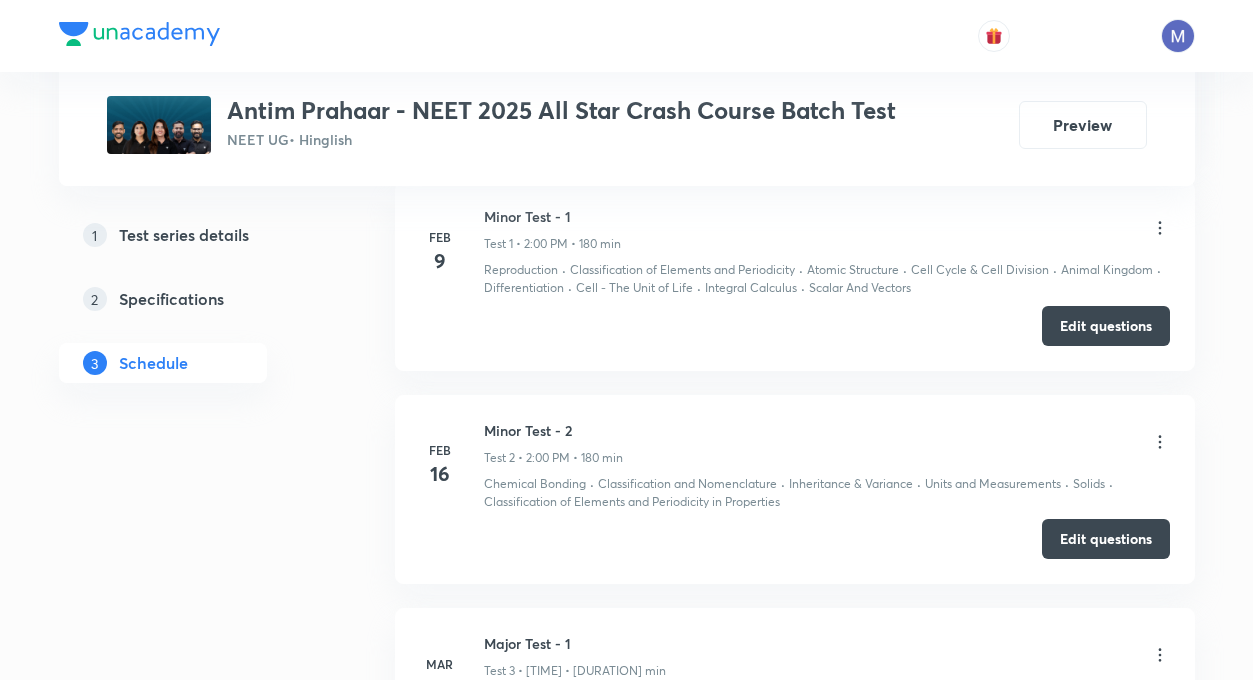 scroll, scrollTop: 960, scrollLeft: 0, axis: vertical 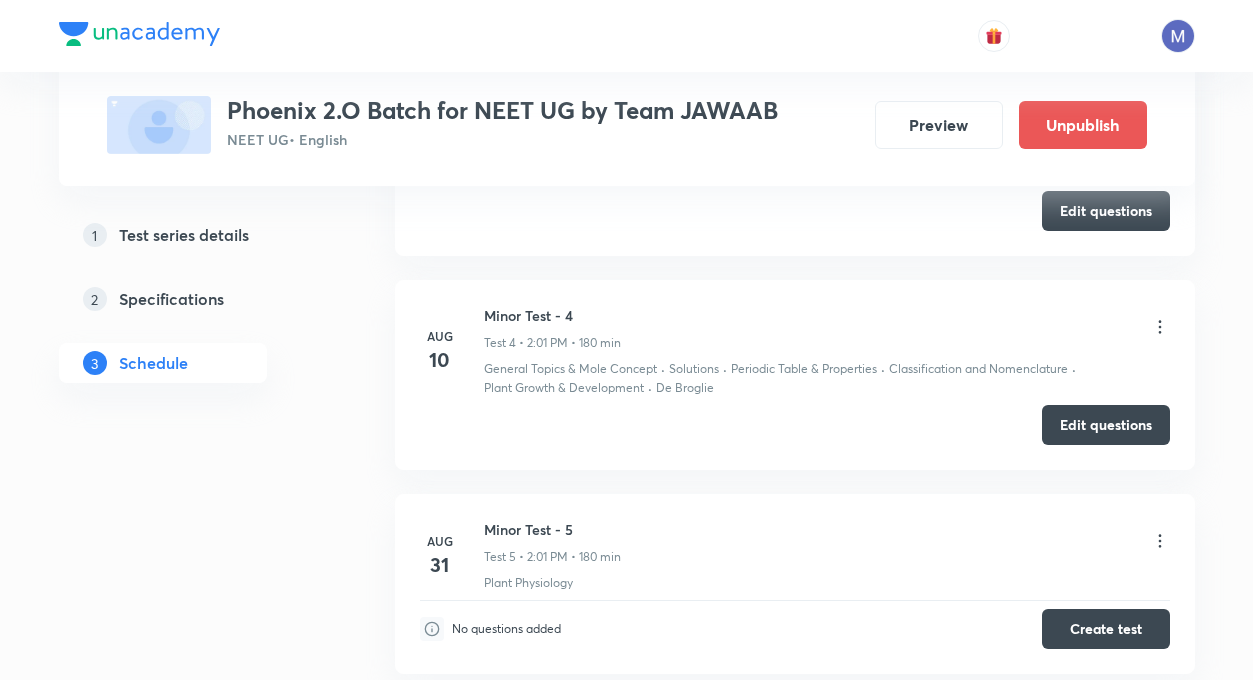 click on "Aug 10 Minor Test - 4 Test 4 • 2:01 PM • 180 min General Topics & Mole Concept · Solutions · Periodic Table & Properties · Classification and Nomenclature · Plant Growth & Development · De Broglie Edit questions" at bounding box center (795, 375) 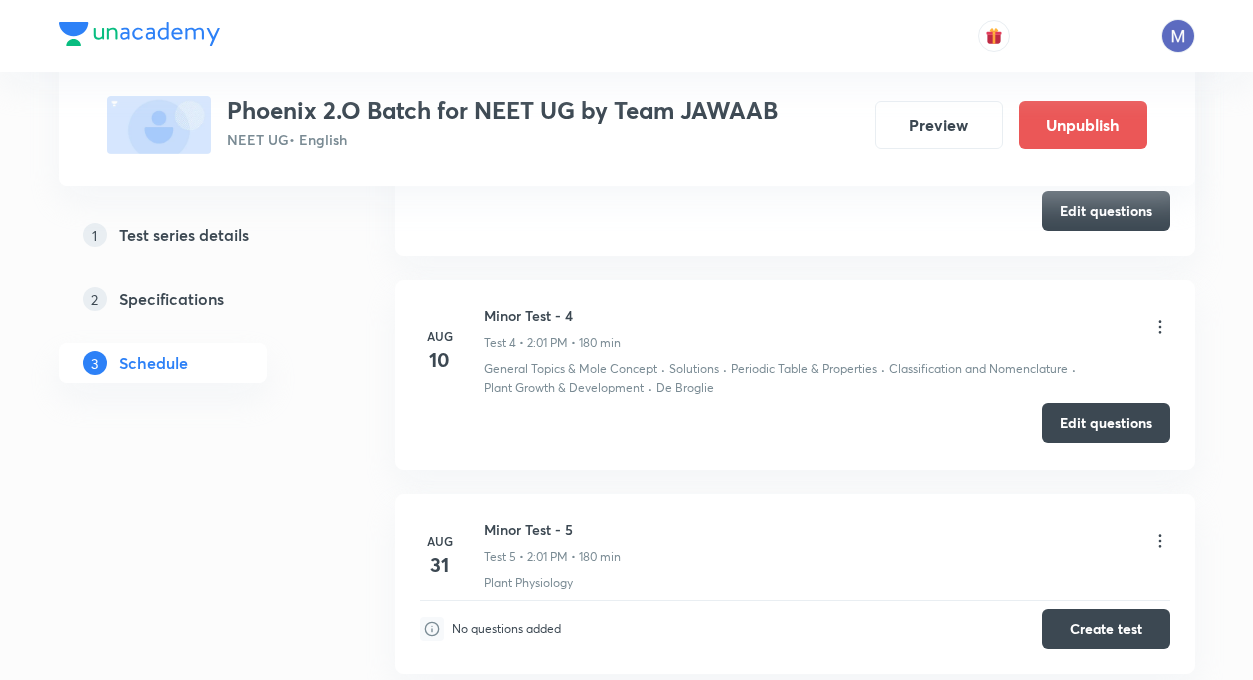 click on "Edit questions" at bounding box center (1106, 423) 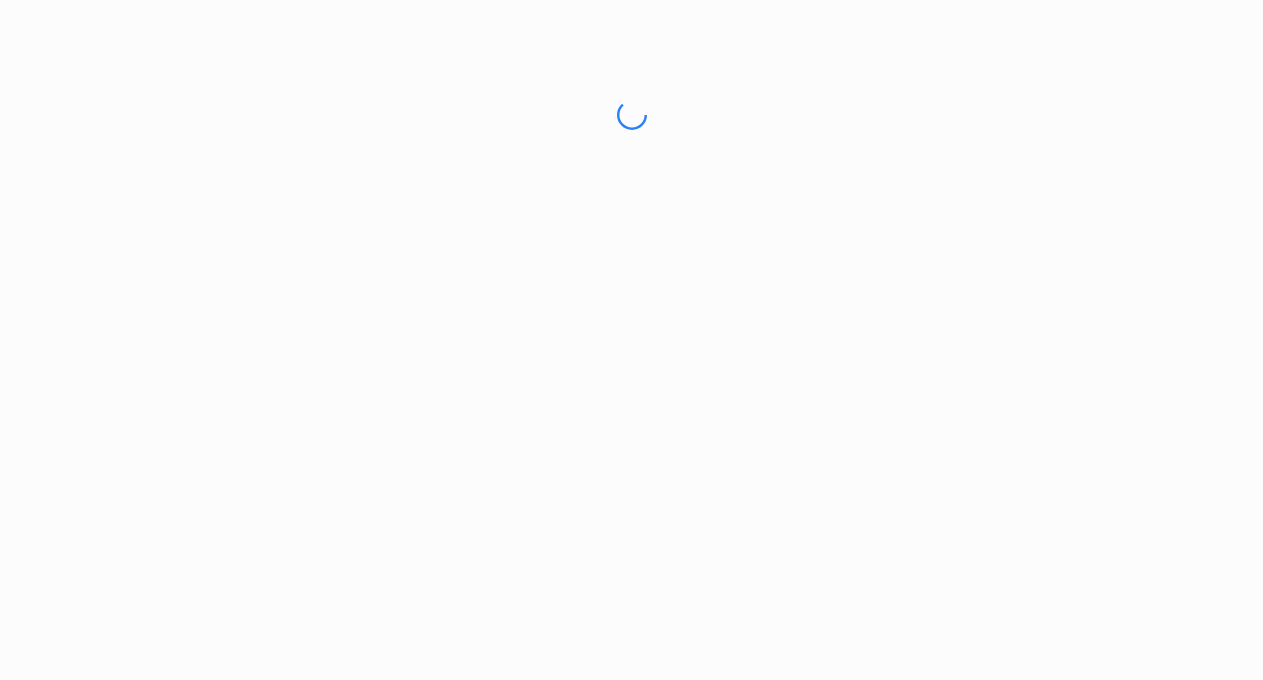 scroll, scrollTop: 0, scrollLeft: 0, axis: both 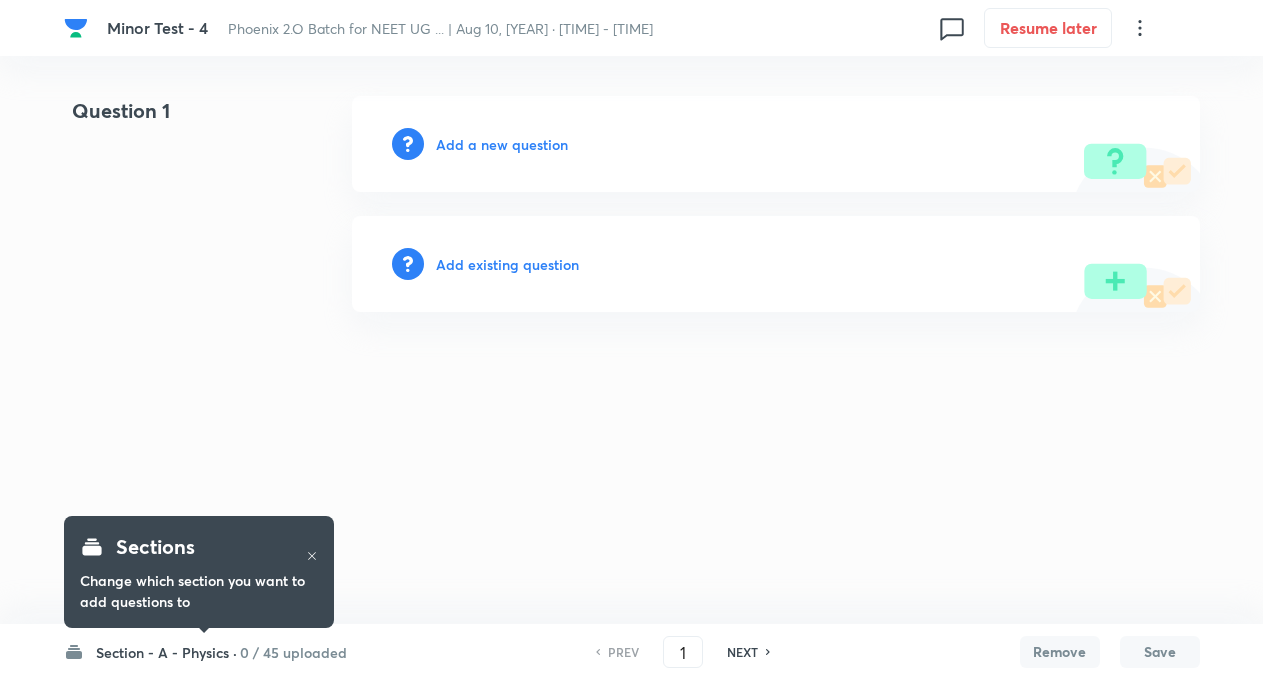 click on "0 / 45 uploaded" at bounding box center [293, 652] 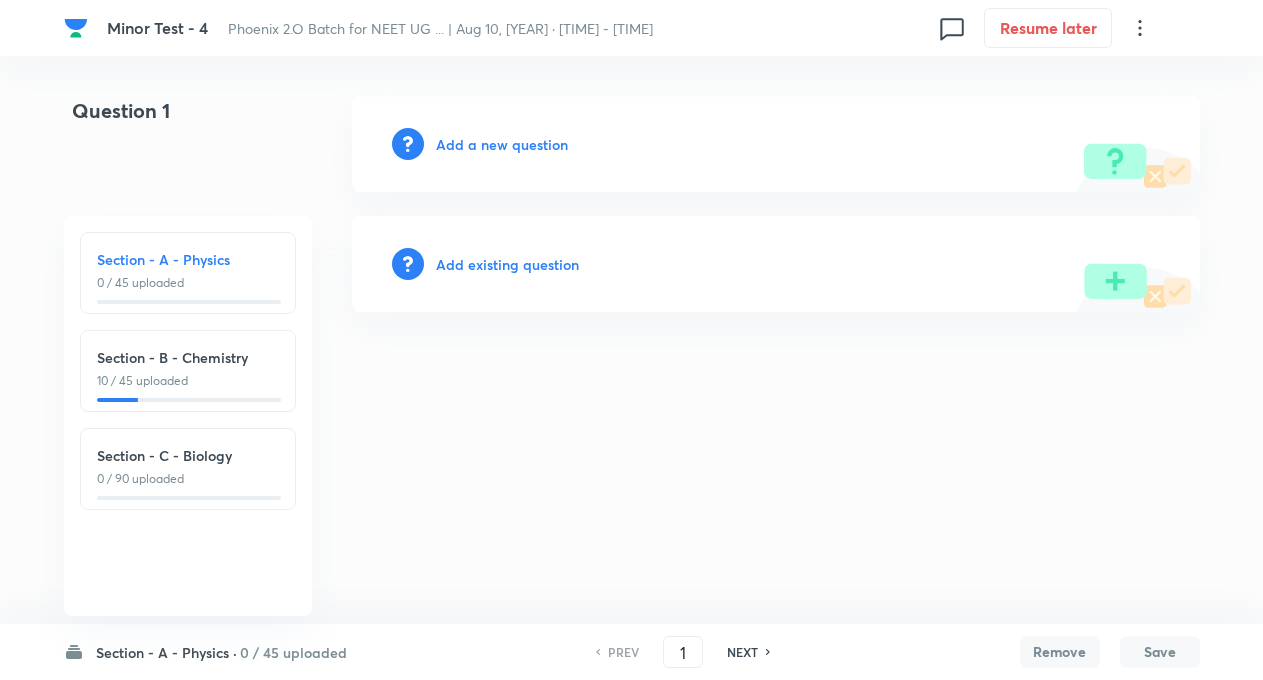 click on "10 / 45 uploaded" at bounding box center (188, 381) 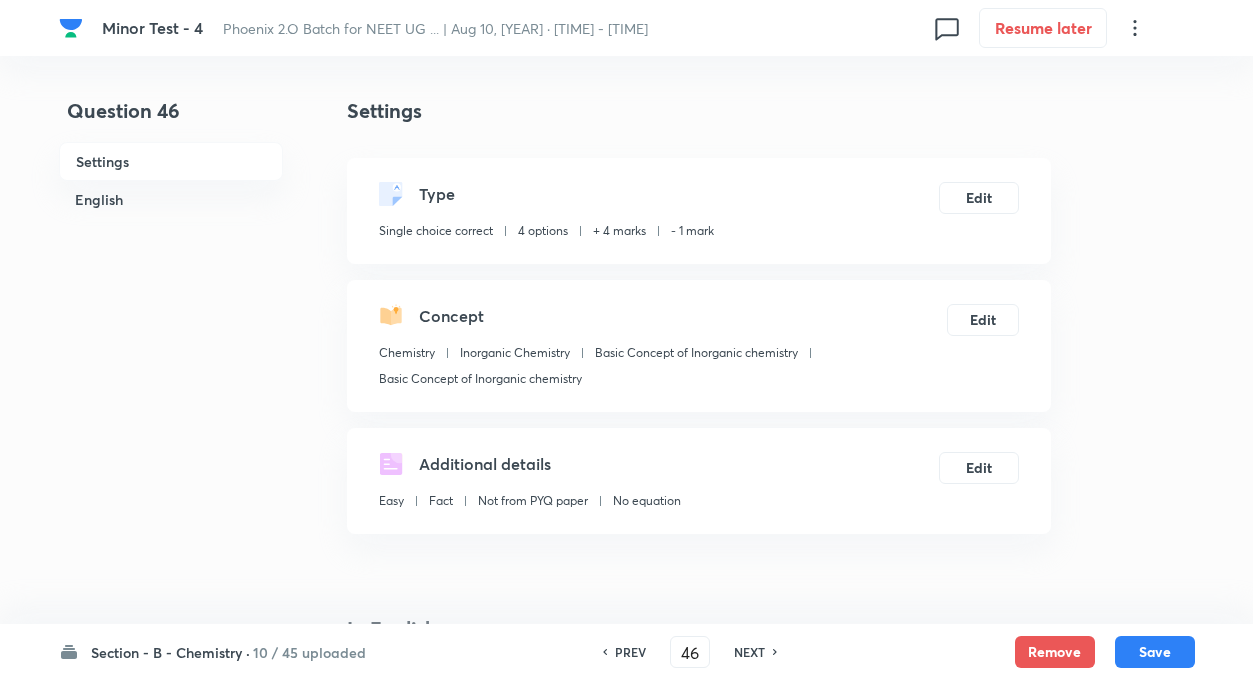 checkbox on "true" 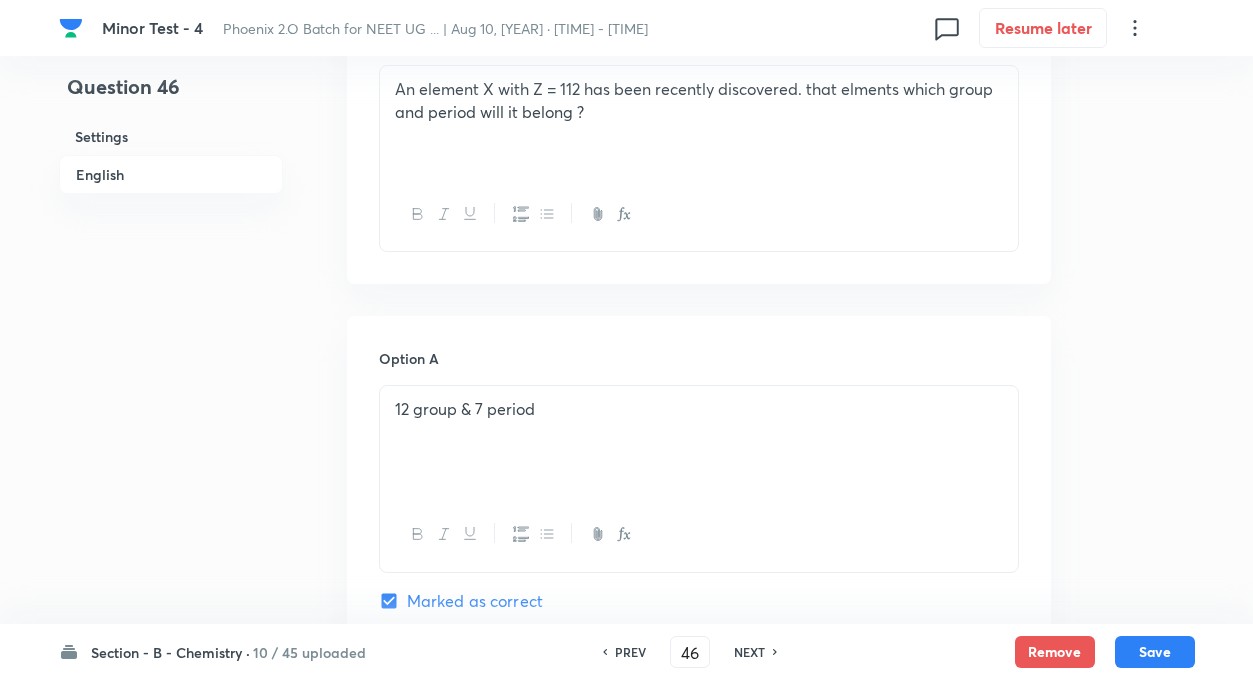scroll, scrollTop: 720, scrollLeft: 0, axis: vertical 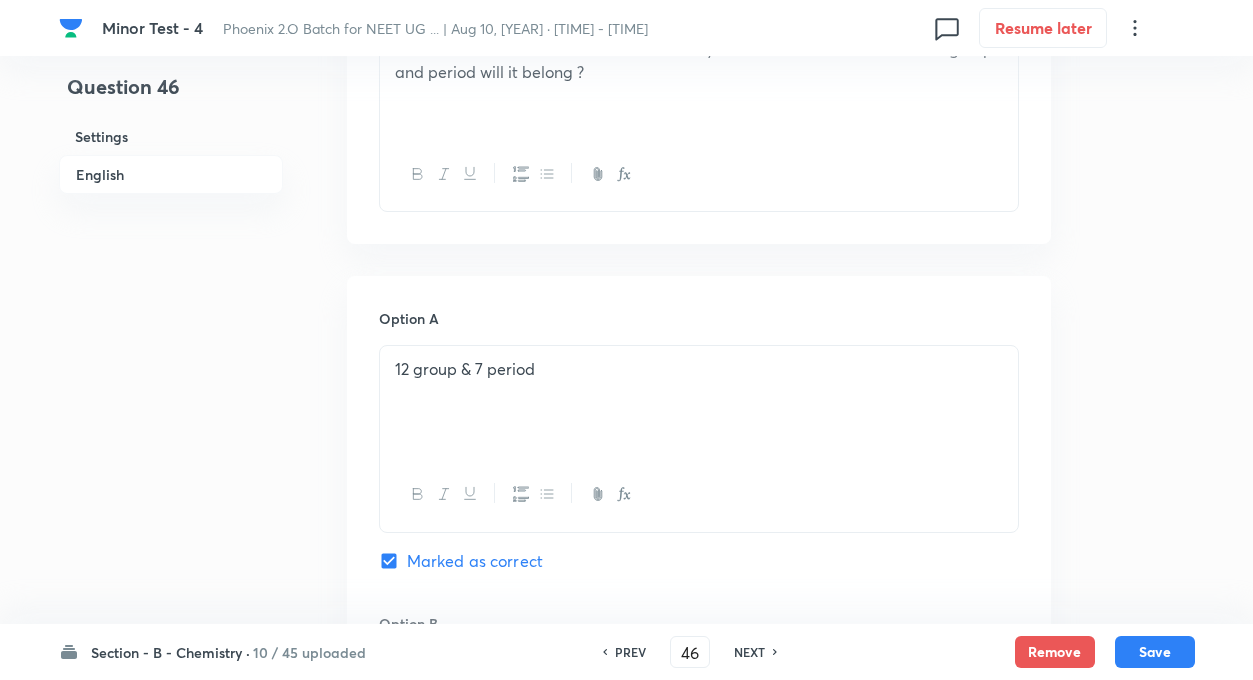 click on "Section - B - Chemistry ·" at bounding box center [170, 652] 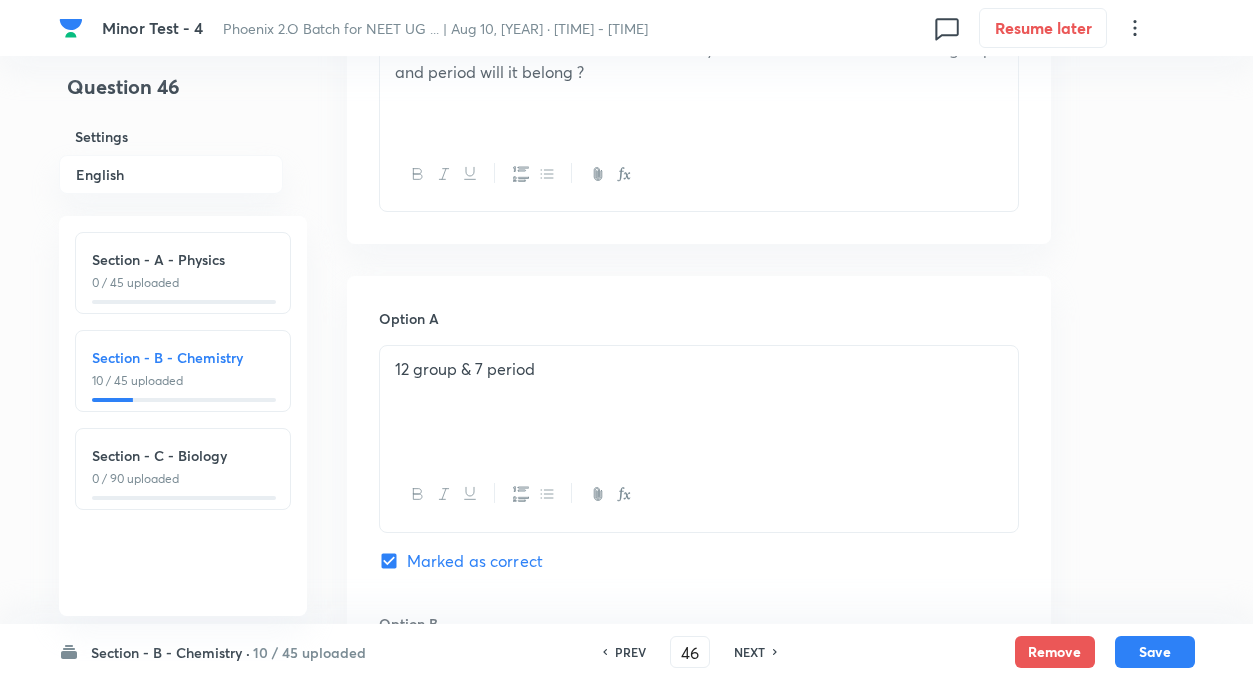 click on "NEXT" at bounding box center (749, 652) 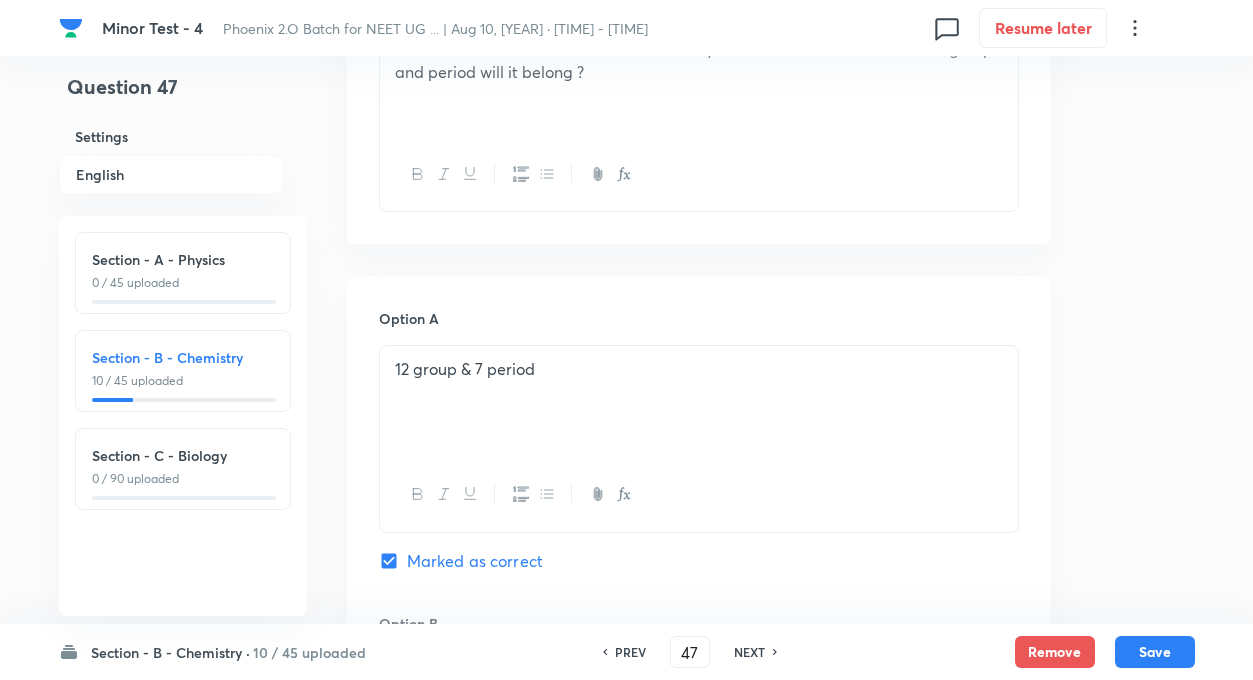 checkbox on "false" 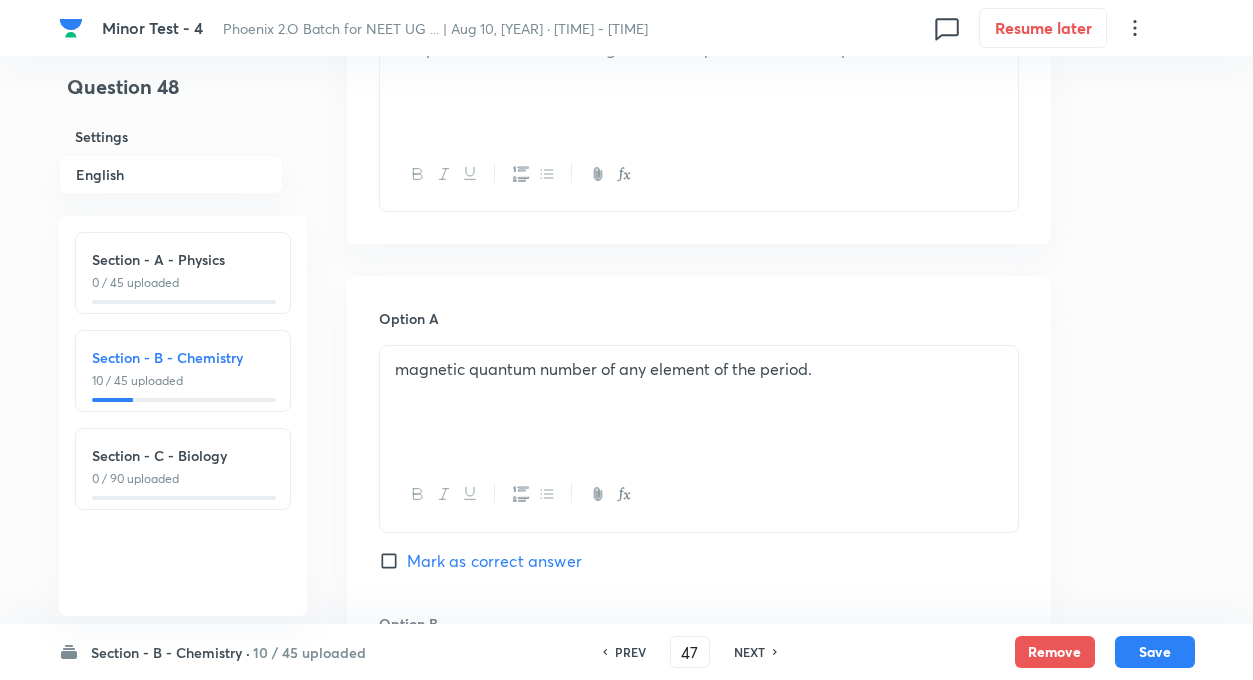 type on "48" 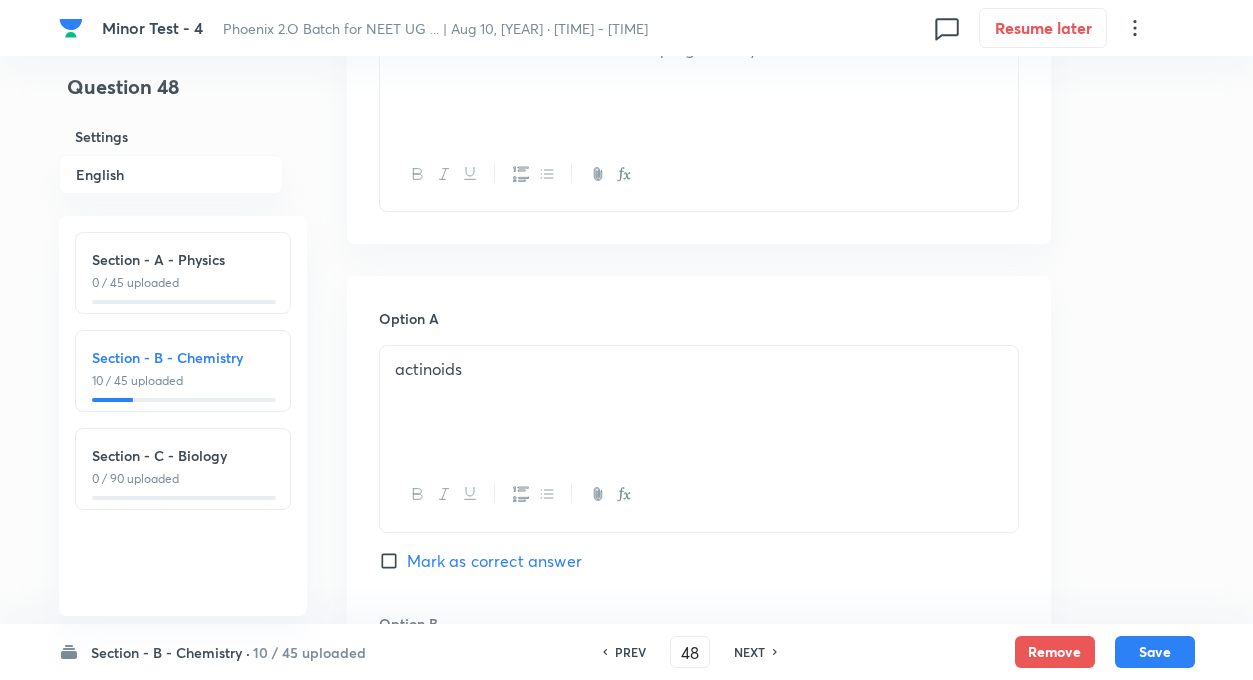checkbox on "true" 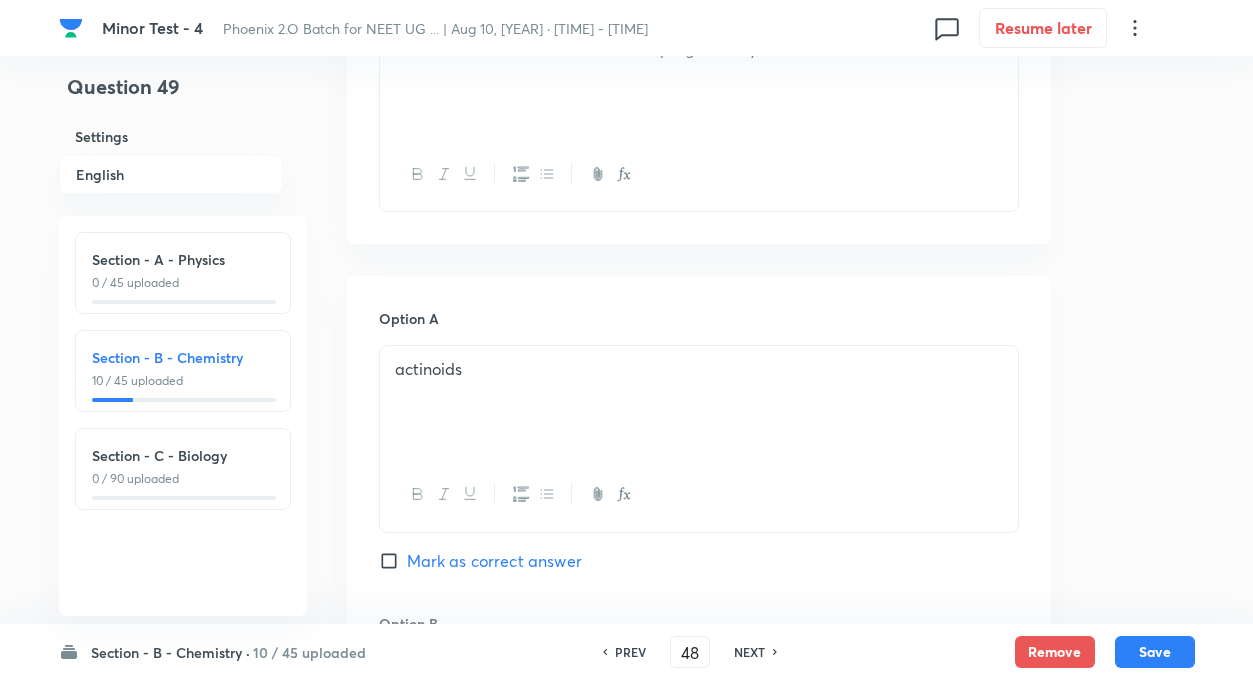 type on "49" 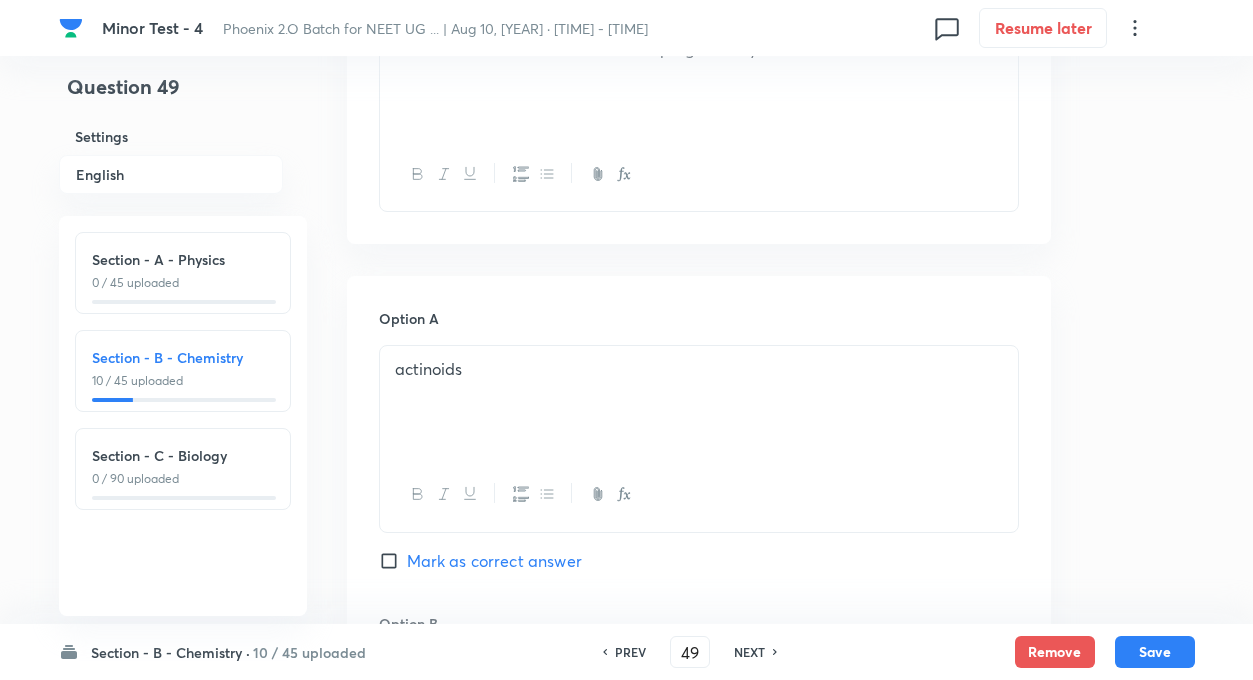 checkbox on "false" 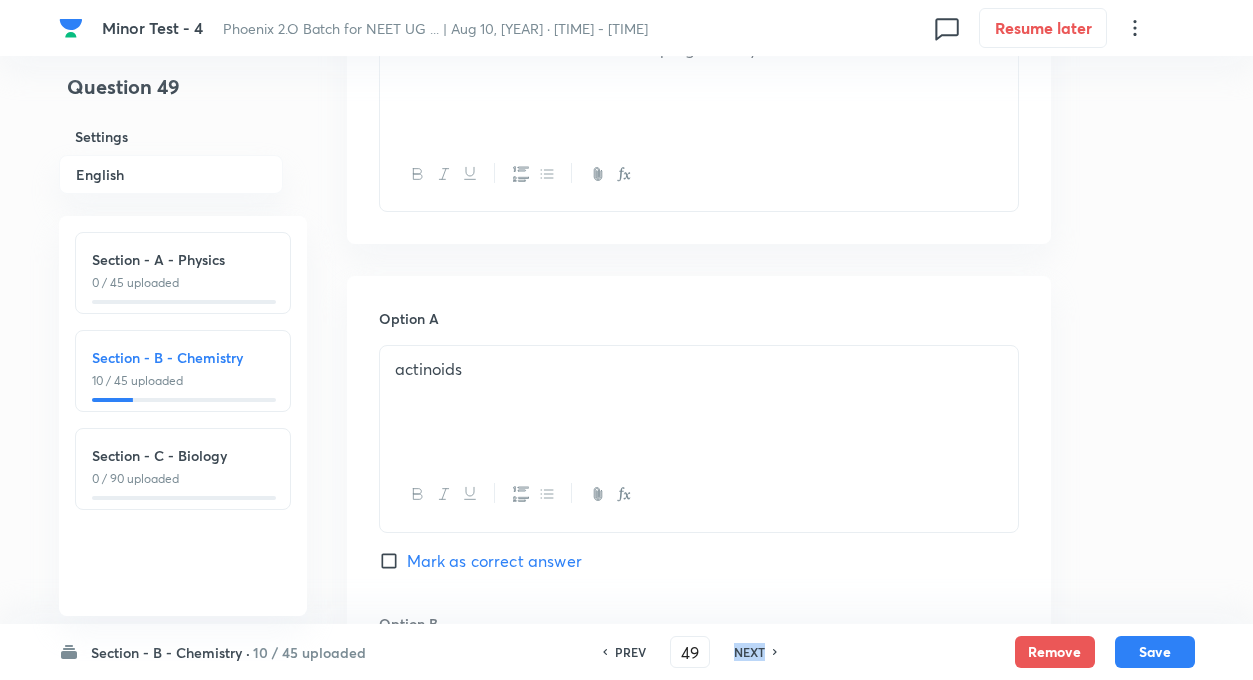 checkbox on "true" 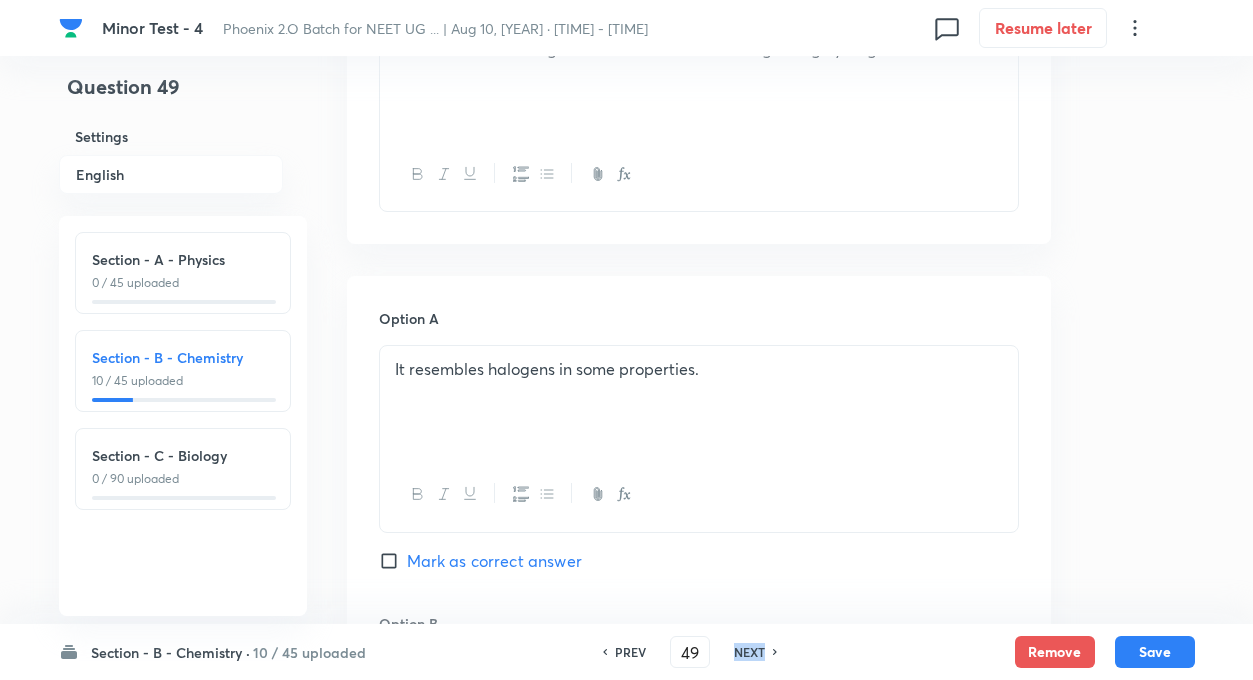 click on "NEXT" at bounding box center (749, 652) 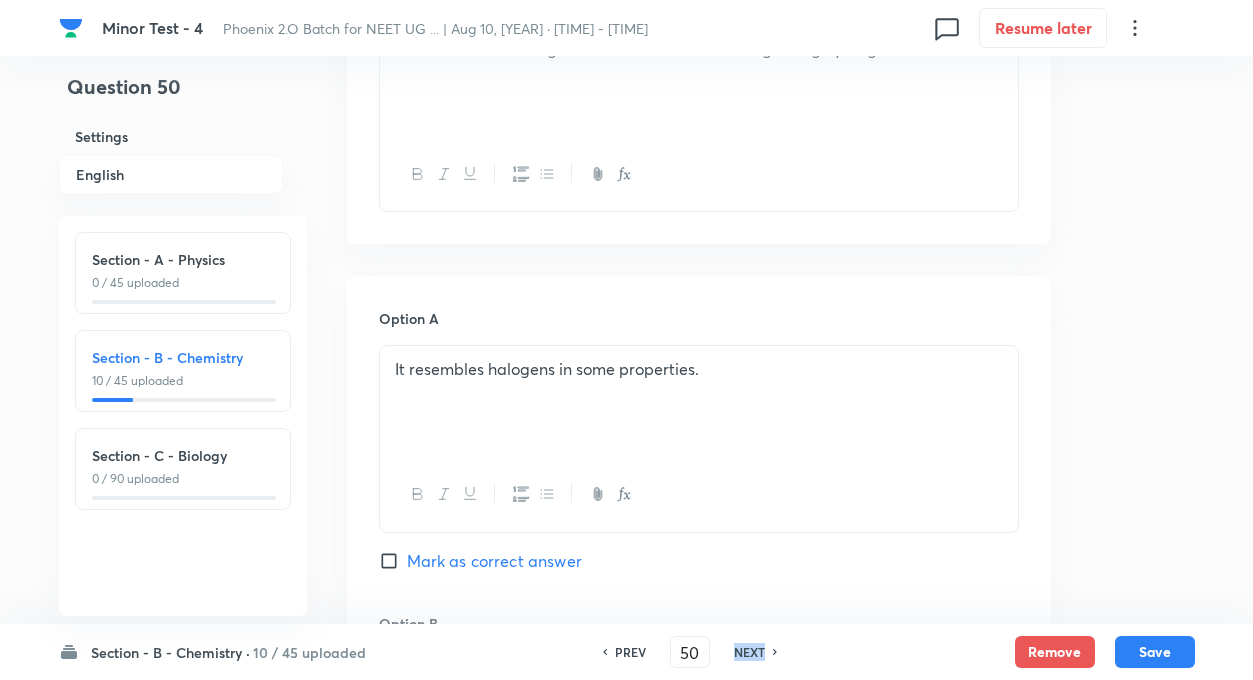 checkbox on "false" 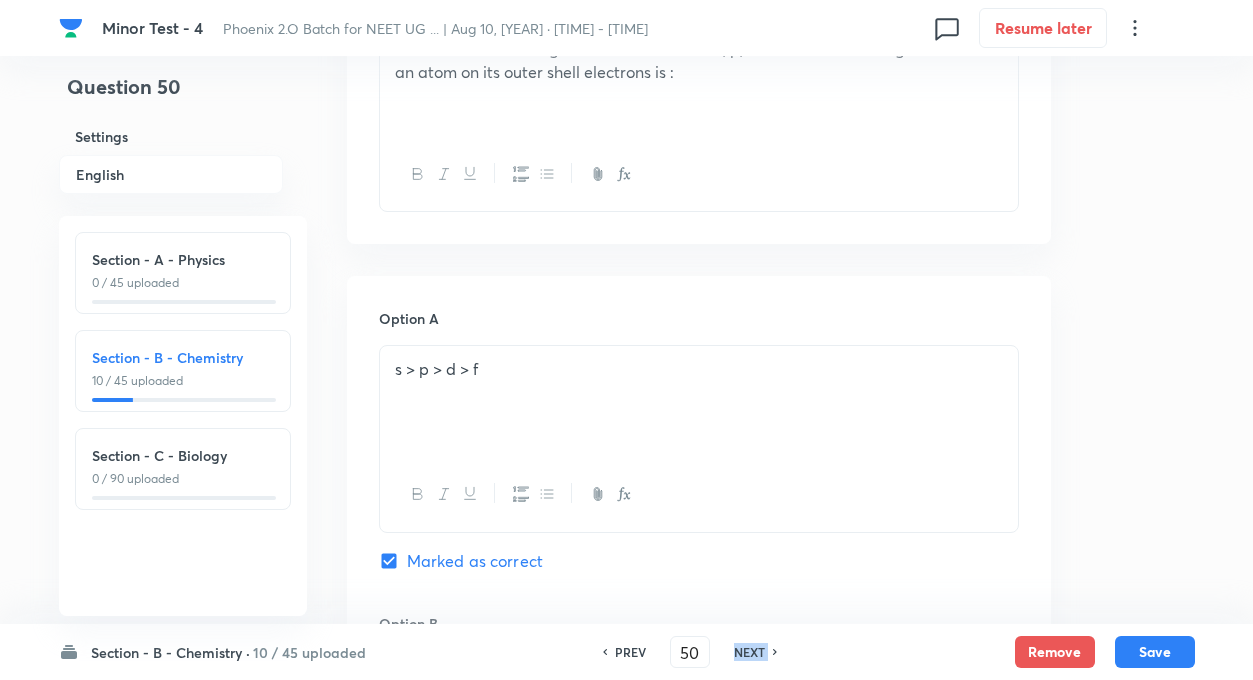 click on "NEXT" at bounding box center [749, 652] 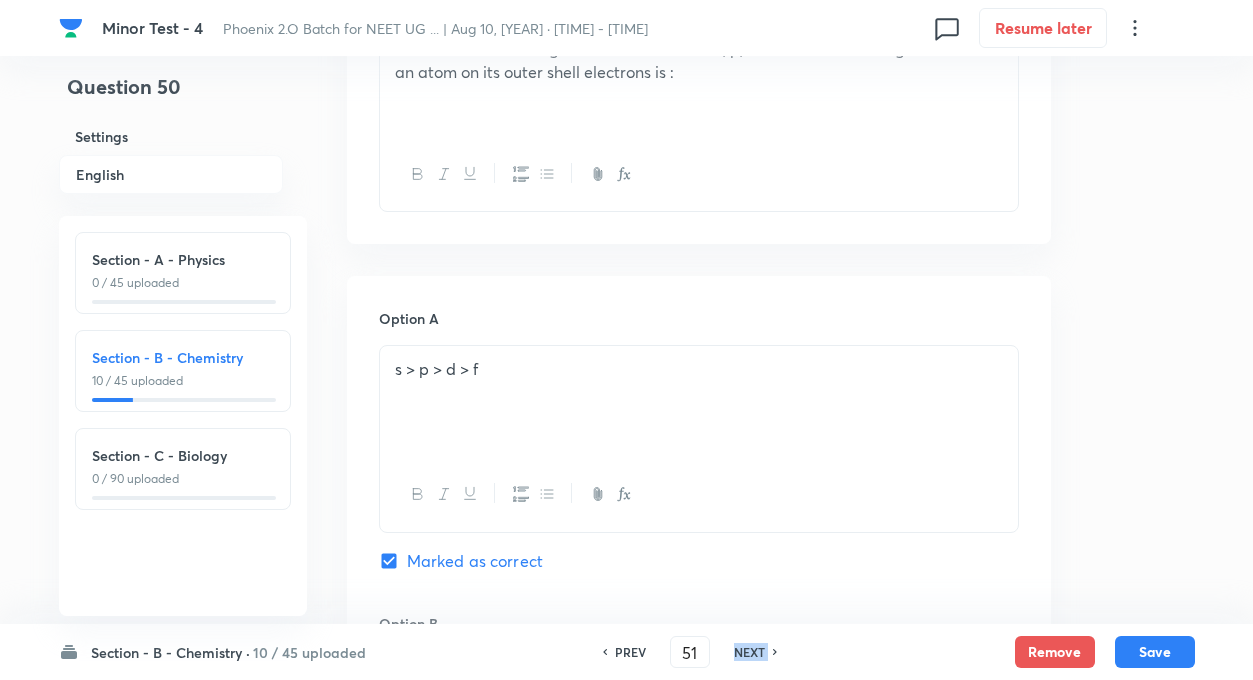 checkbox on "false" 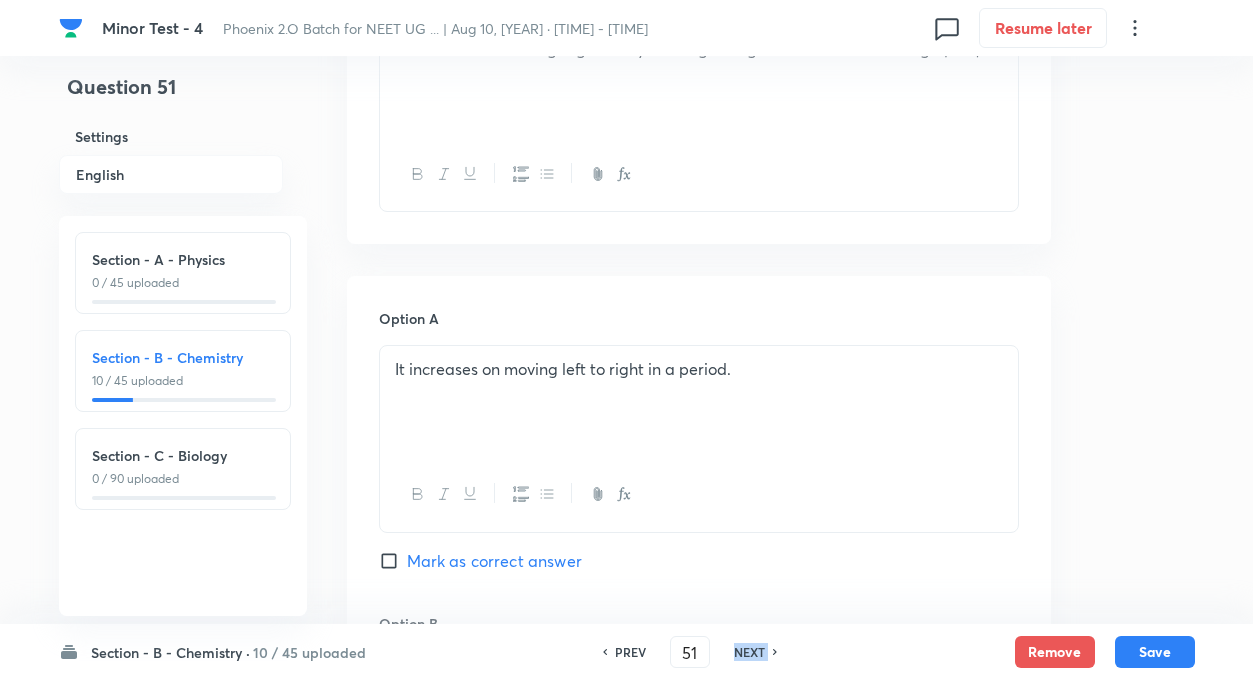 checkbox on "true" 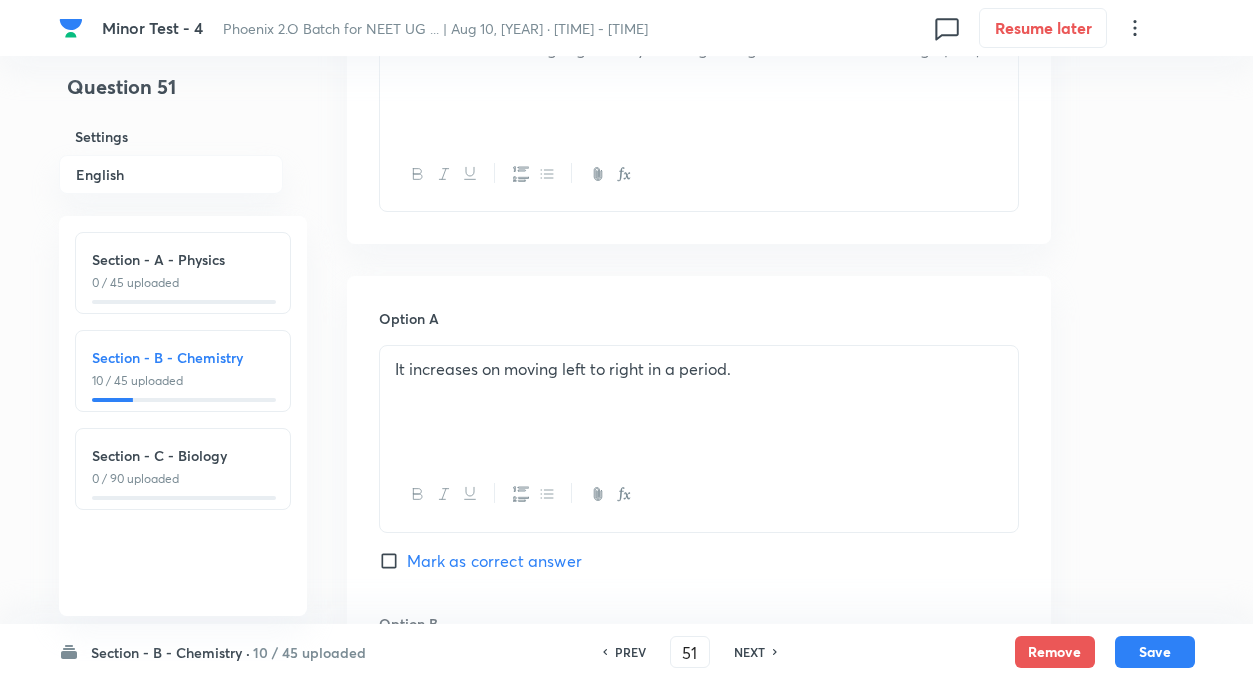 click on "NEXT" at bounding box center [749, 652] 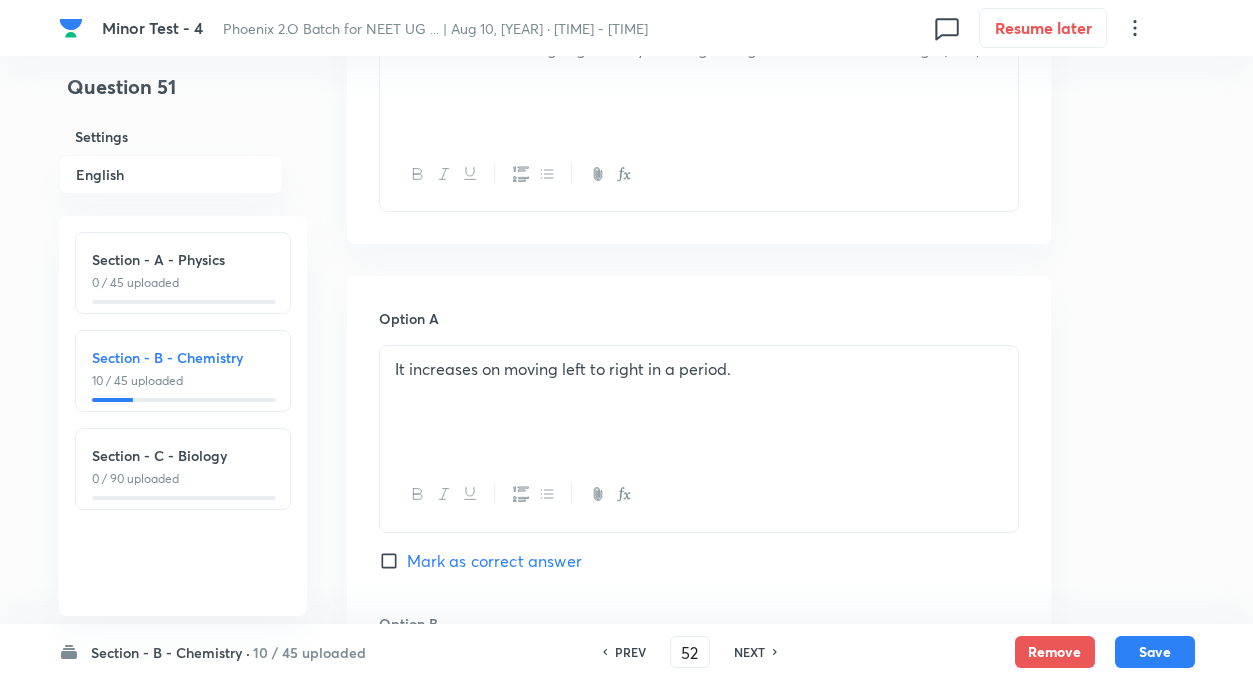 checkbox on "false" 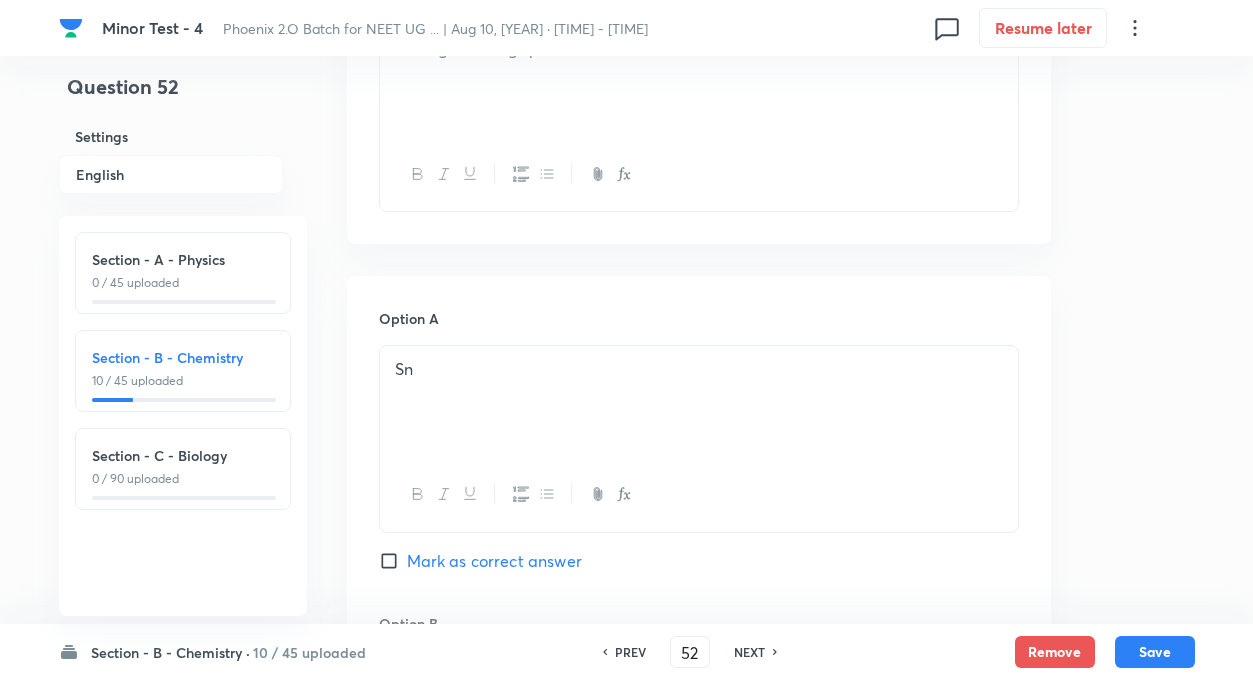 checkbox on "true" 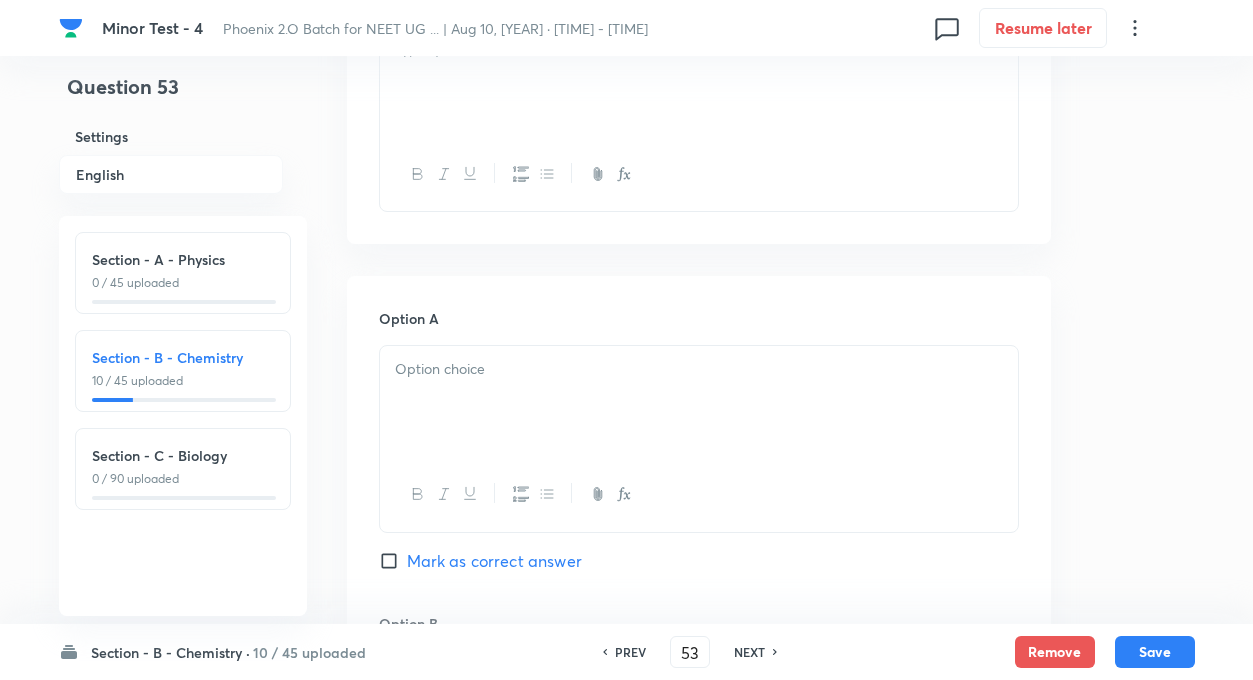 checkbox on "true" 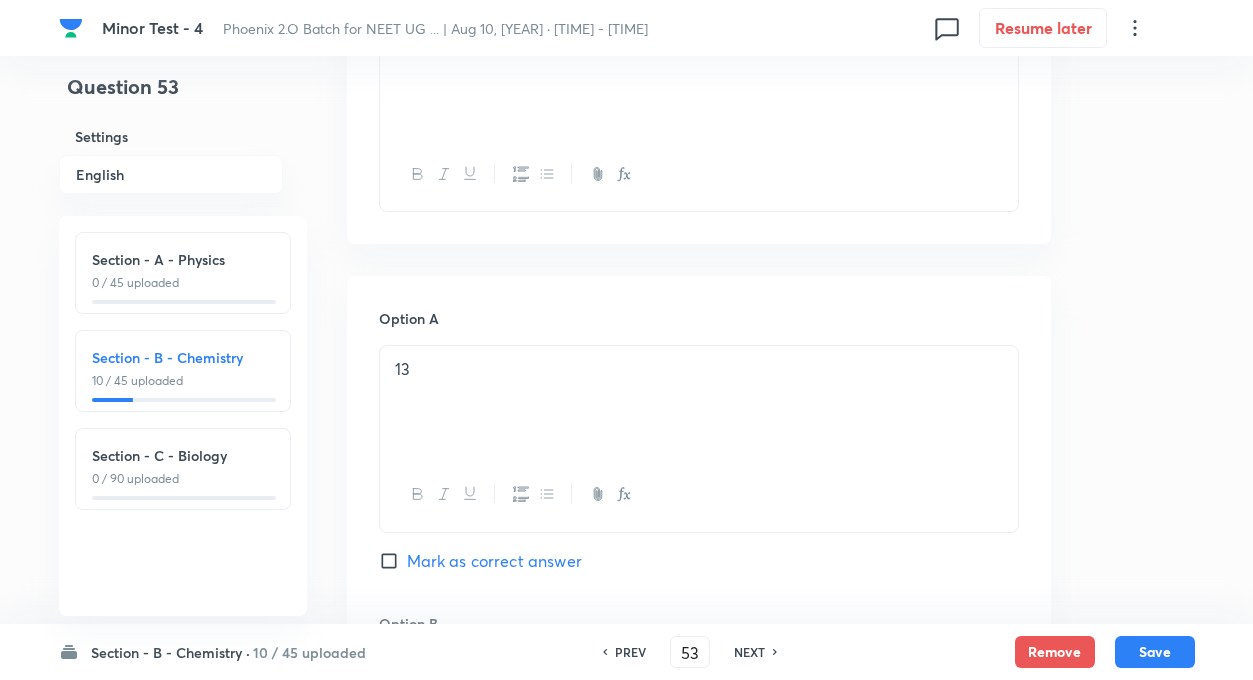 click on "NEXT" at bounding box center [749, 652] 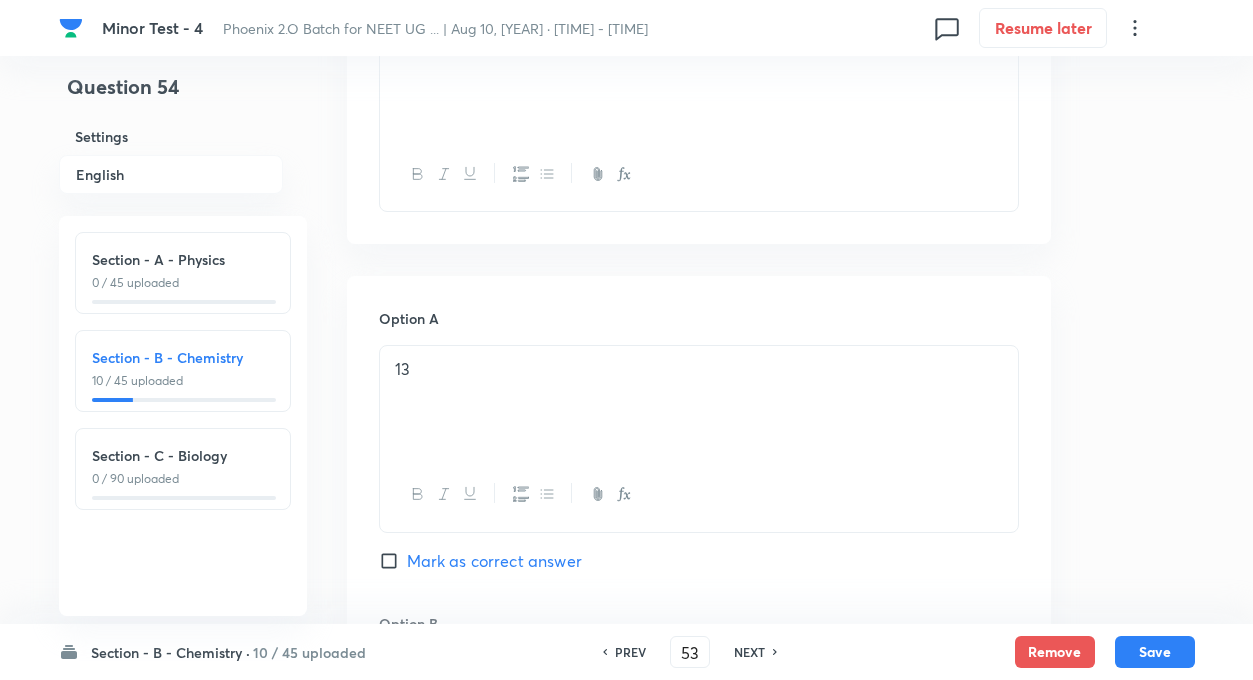 type on "54" 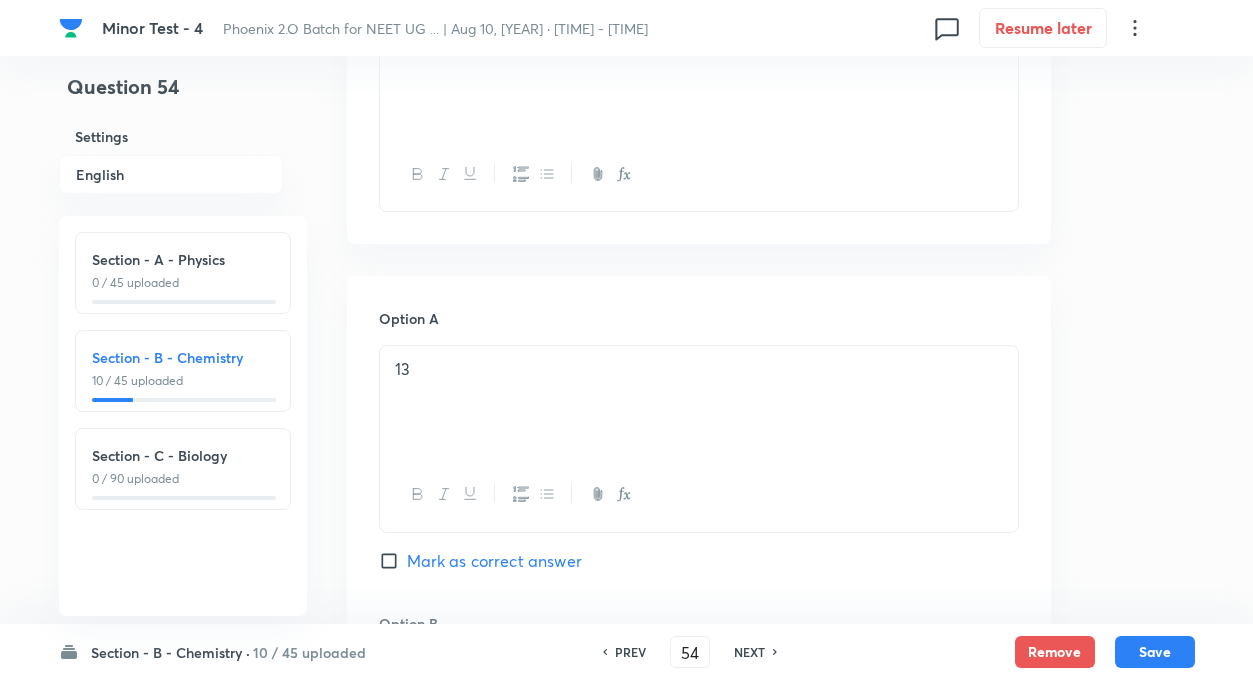 checkbox on "false" 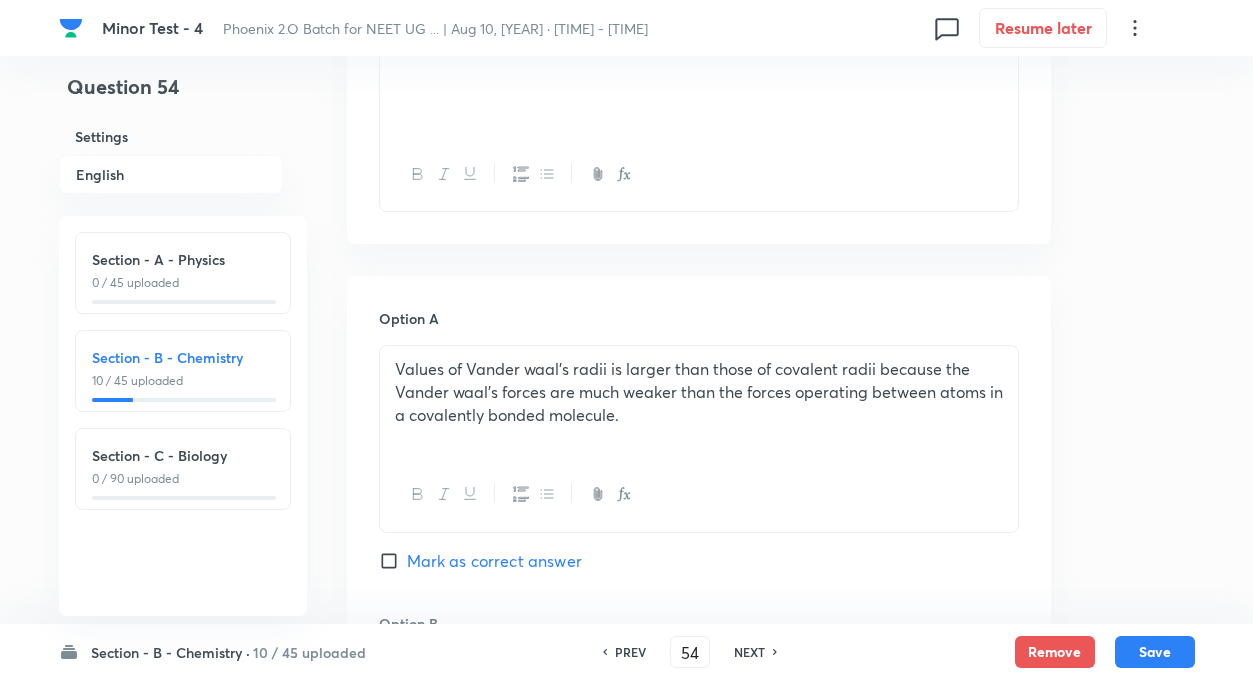click on "NEXT" at bounding box center (749, 652) 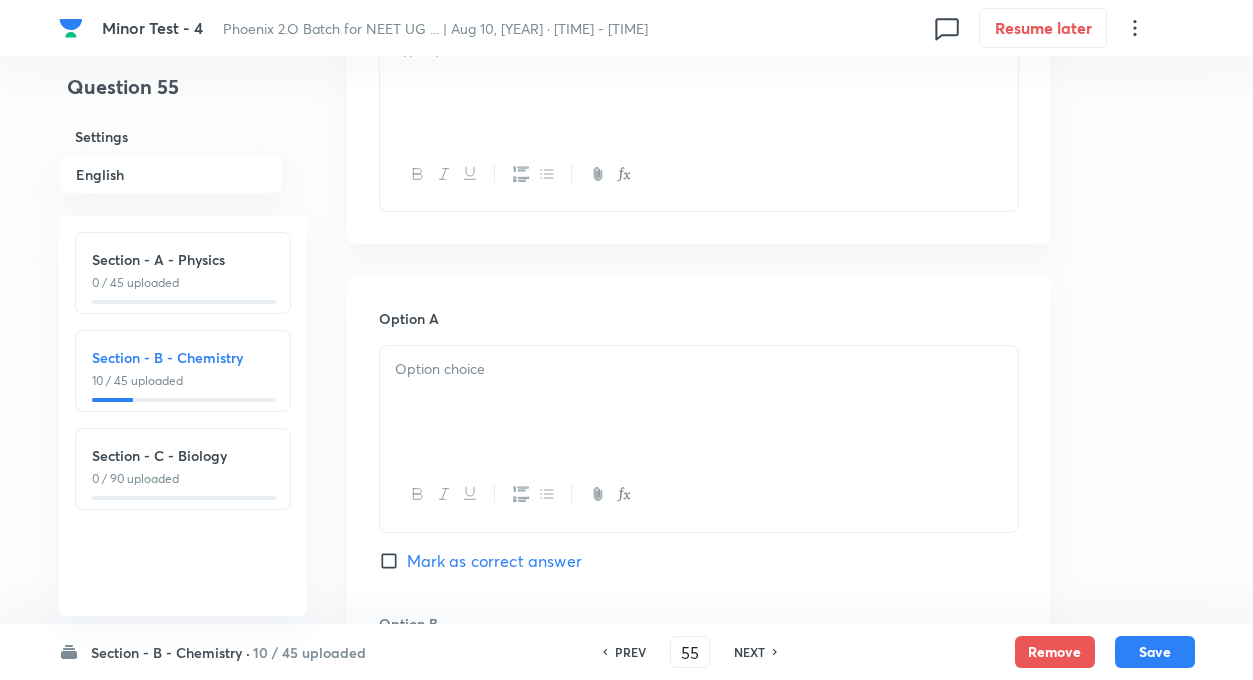 checkbox on "false" 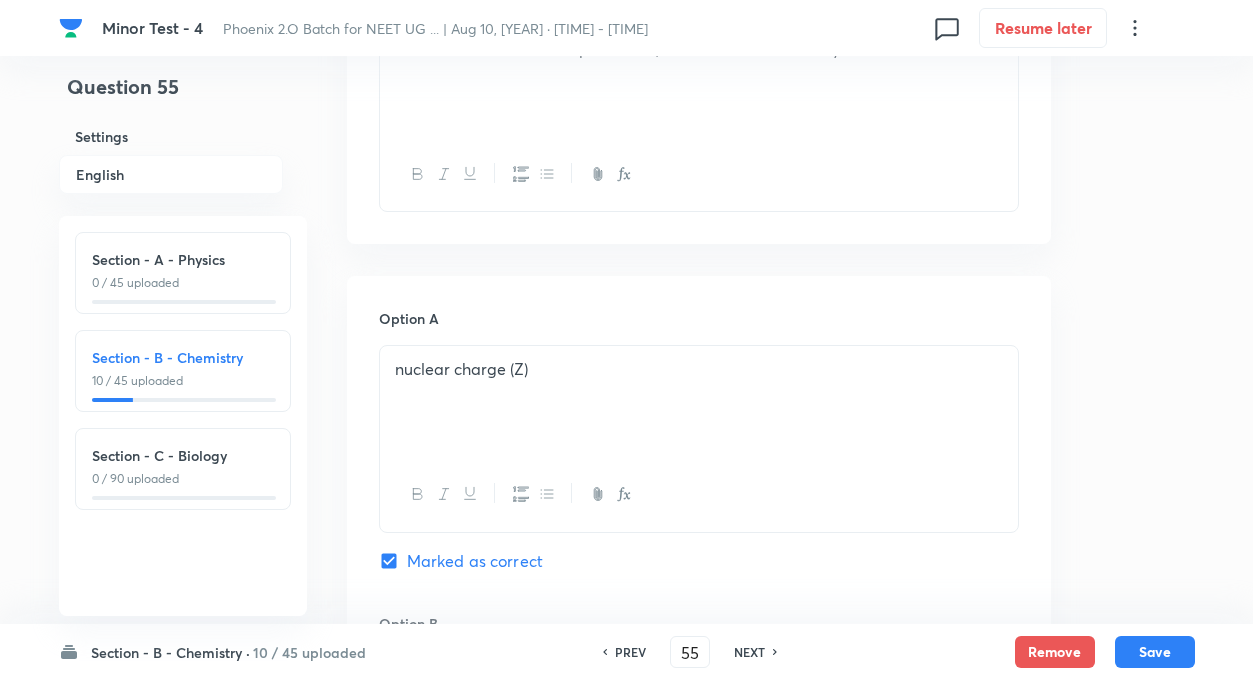 click on "NEXT" at bounding box center (749, 652) 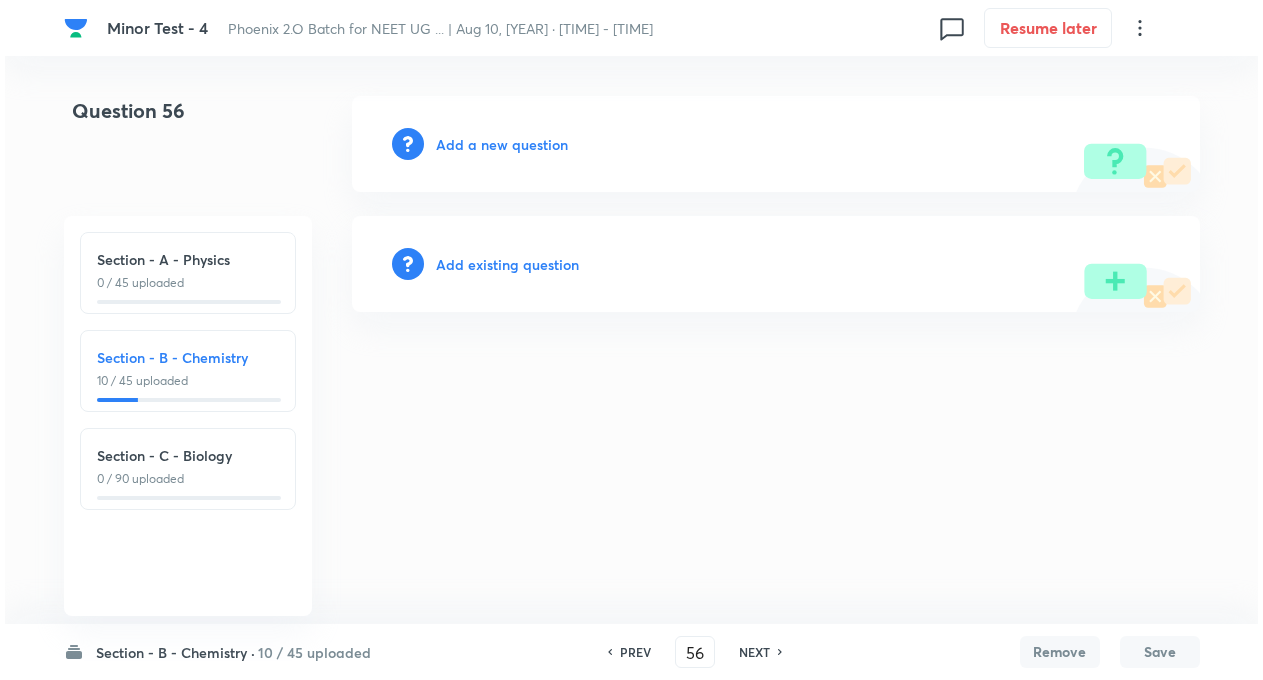 scroll, scrollTop: 0, scrollLeft: 0, axis: both 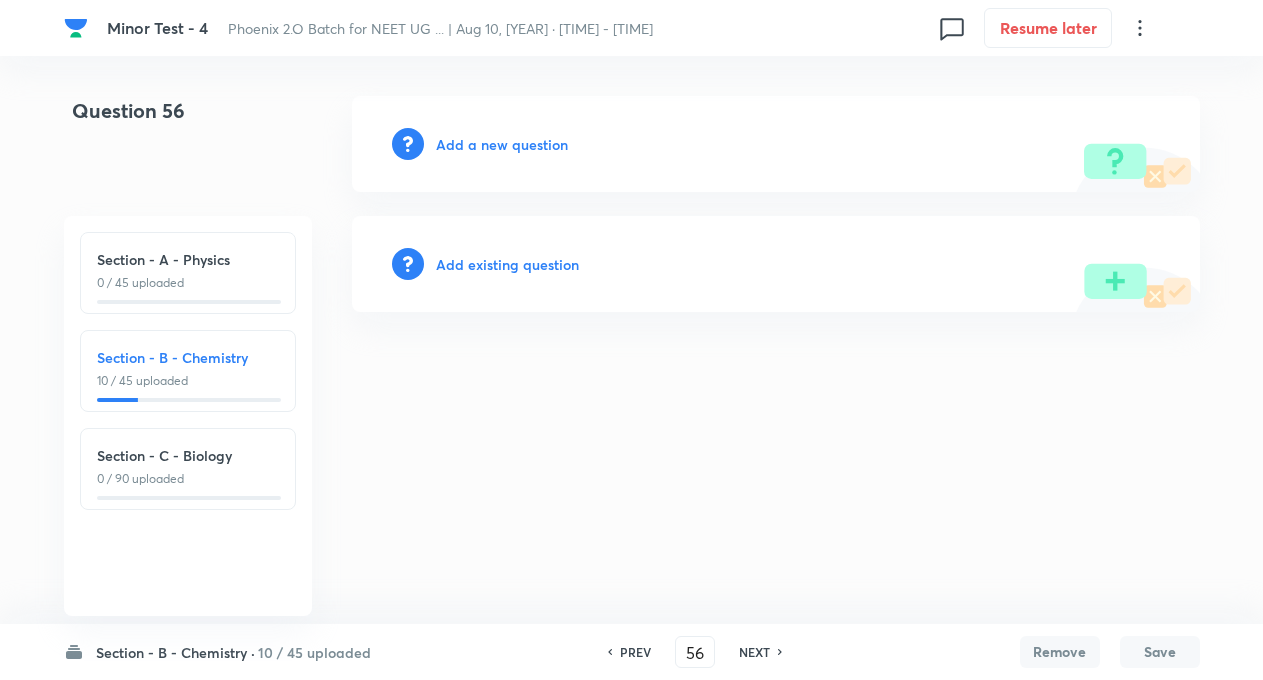 click on "Section - B - Chemistry ·" at bounding box center [175, 652] 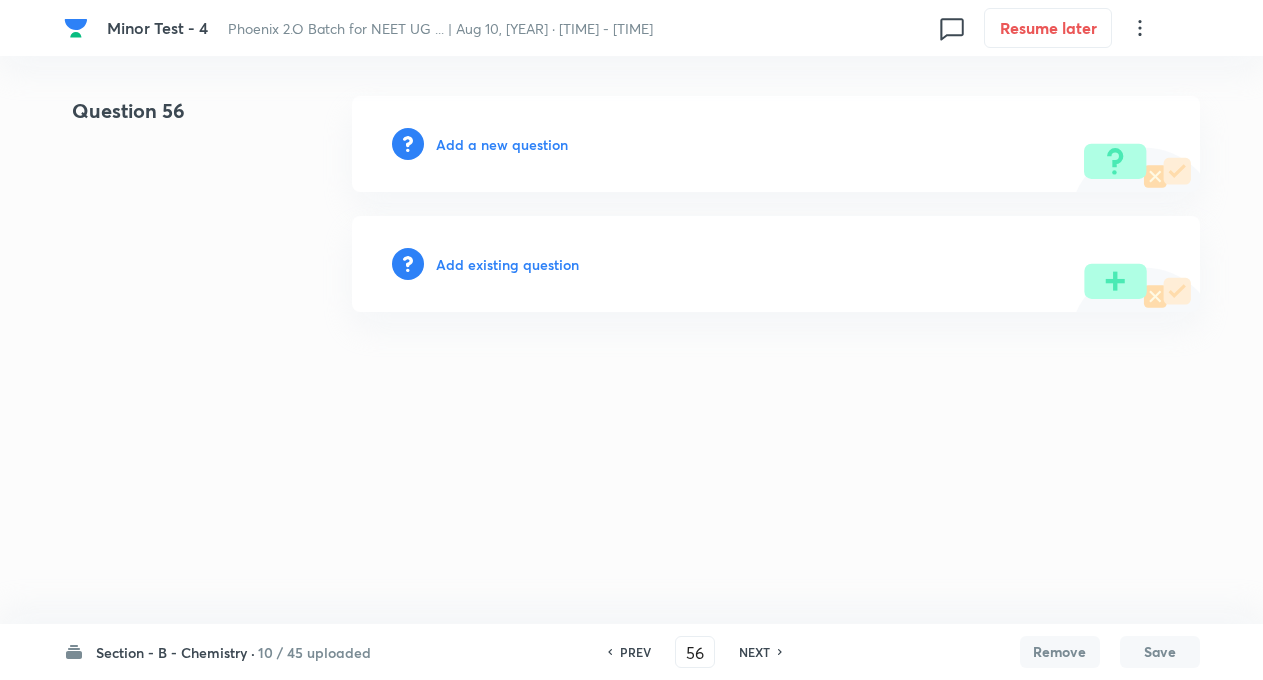 click on "Section - B - Chemistry ·" at bounding box center (175, 652) 